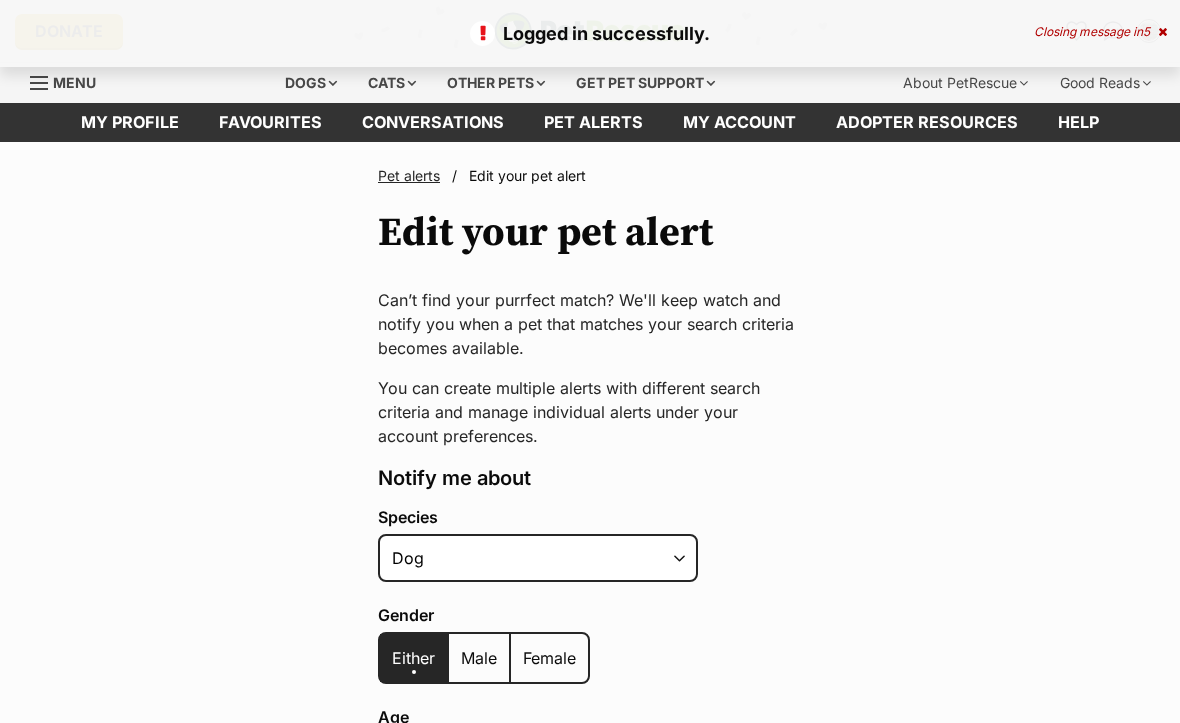 scroll, scrollTop: 0, scrollLeft: 0, axis: both 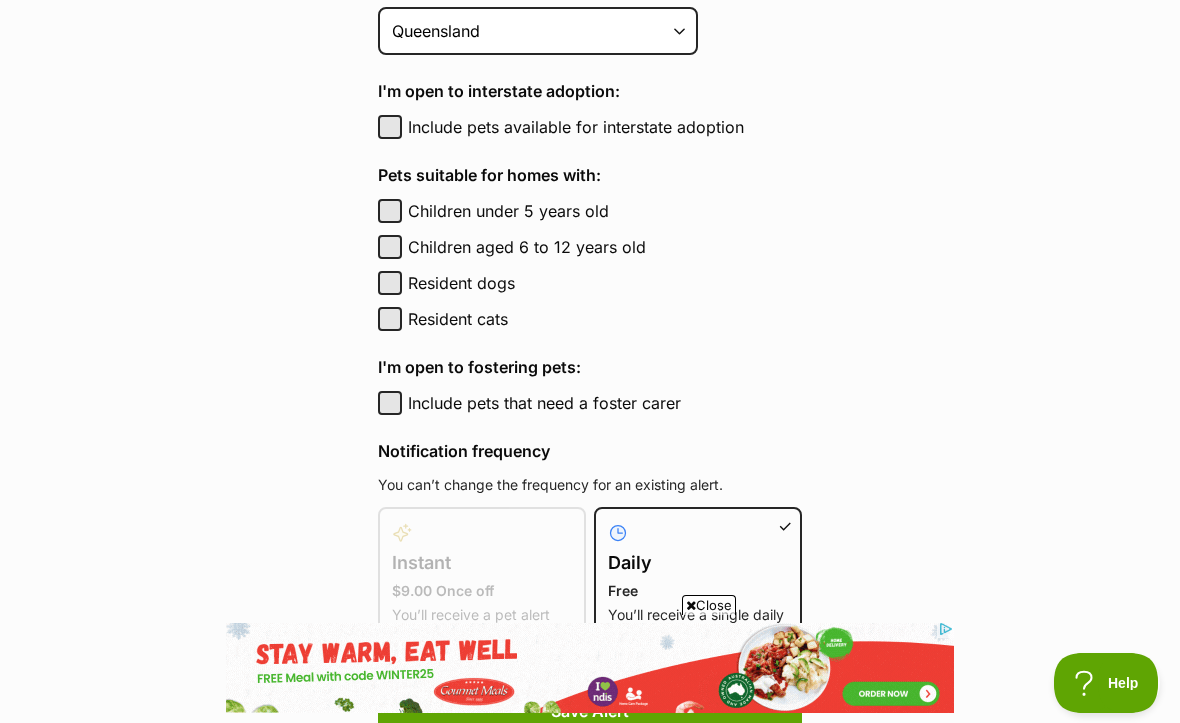 click at bounding box center [691, 605] 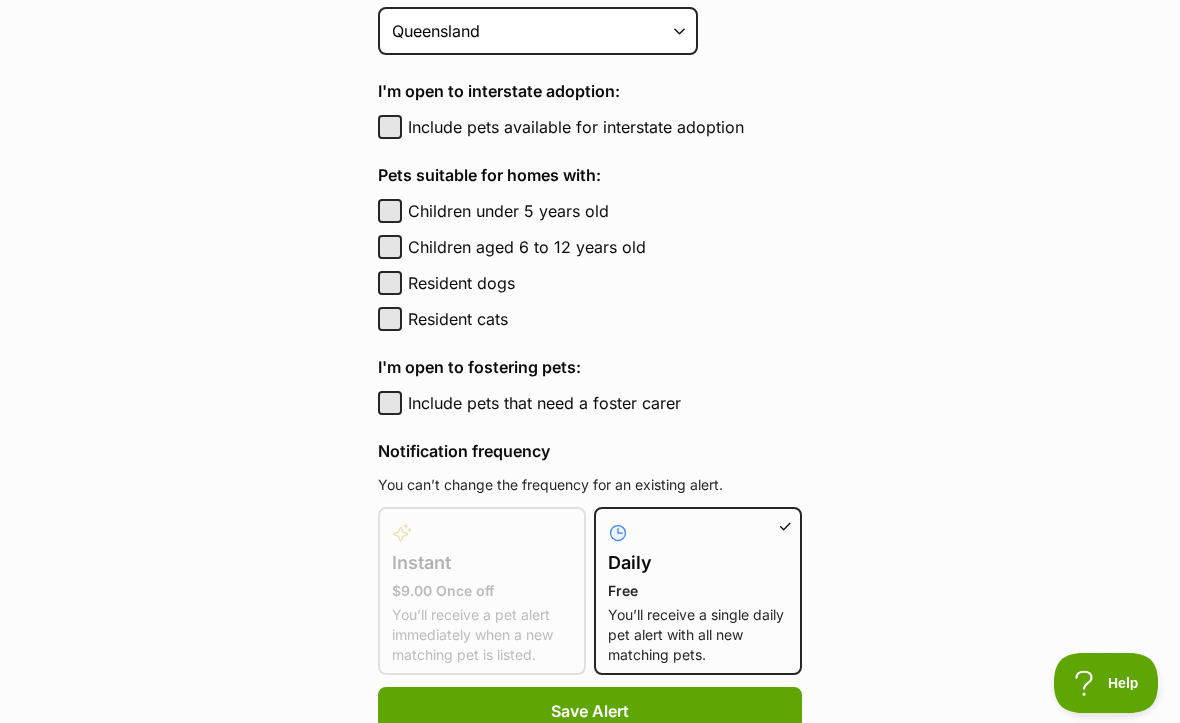 click on "Daily
Free
You’ll receive a single daily pet alert with all new matching pets." at bounding box center [698, 591] 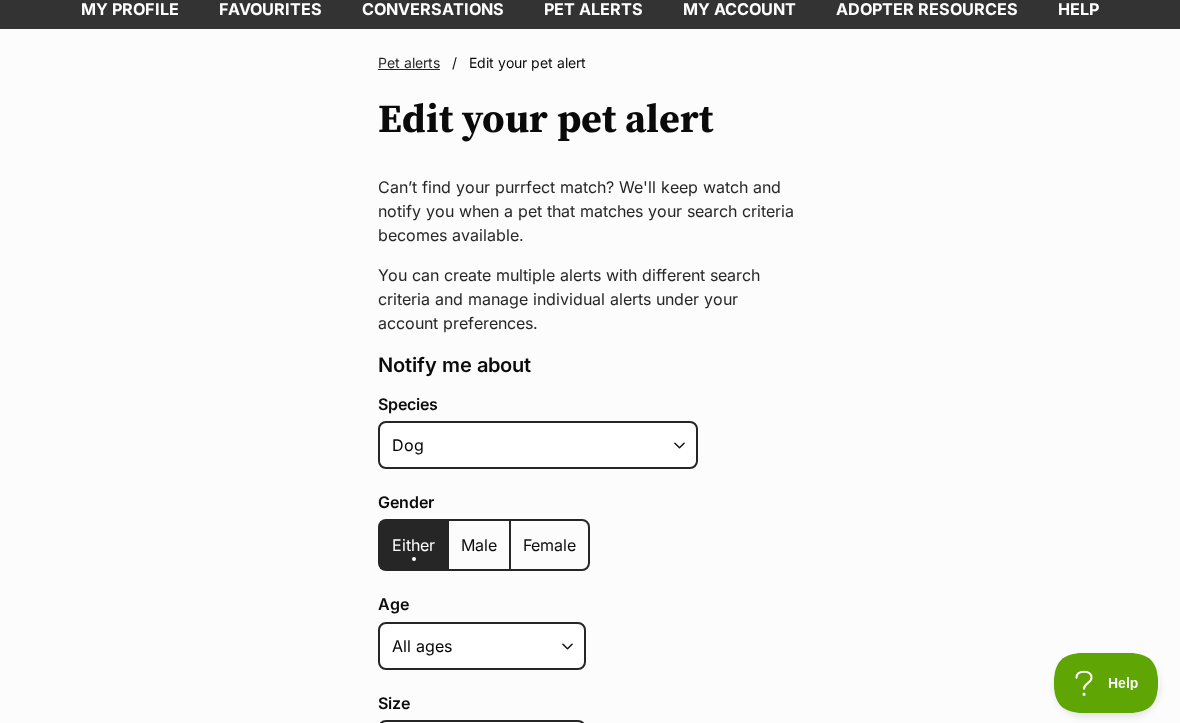 scroll, scrollTop: 68, scrollLeft: 0, axis: vertical 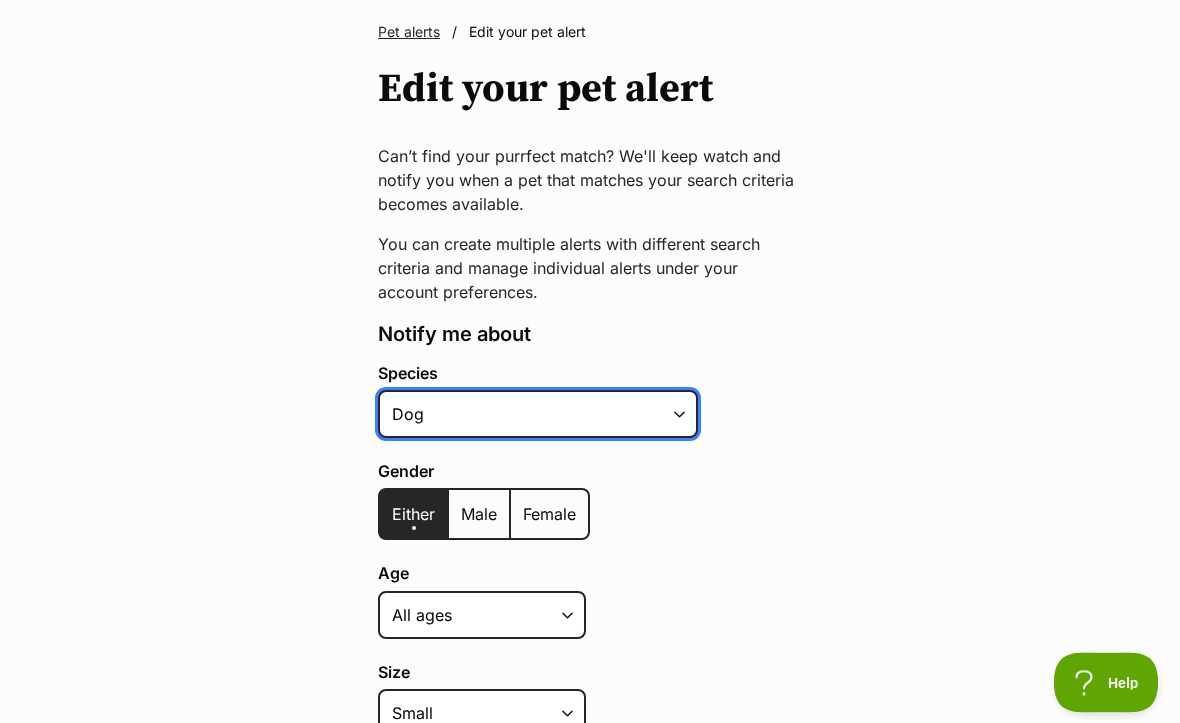 click on "Alpaca
Bird
Cat
Chicken
Cow
Dog
Donkey
Duck
Ferret
Fish
Goat
Goose
Guinea Fowl
Guinea Pig
Hamster
Hermit Crab
Horse
Lizard
Mouse
Pig
Python
Rabbit
Rat
Sheep
Turkey
Turtle
All pets" at bounding box center [538, 415] 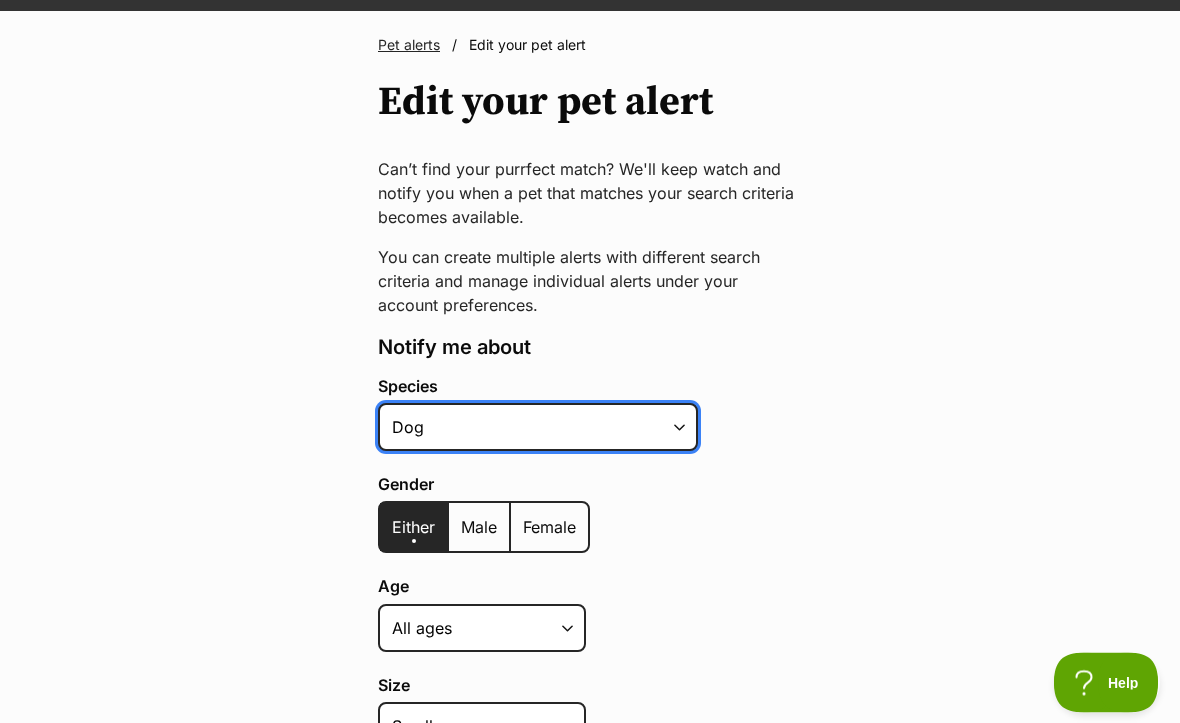 scroll, scrollTop: 0, scrollLeft: 0, axis: both 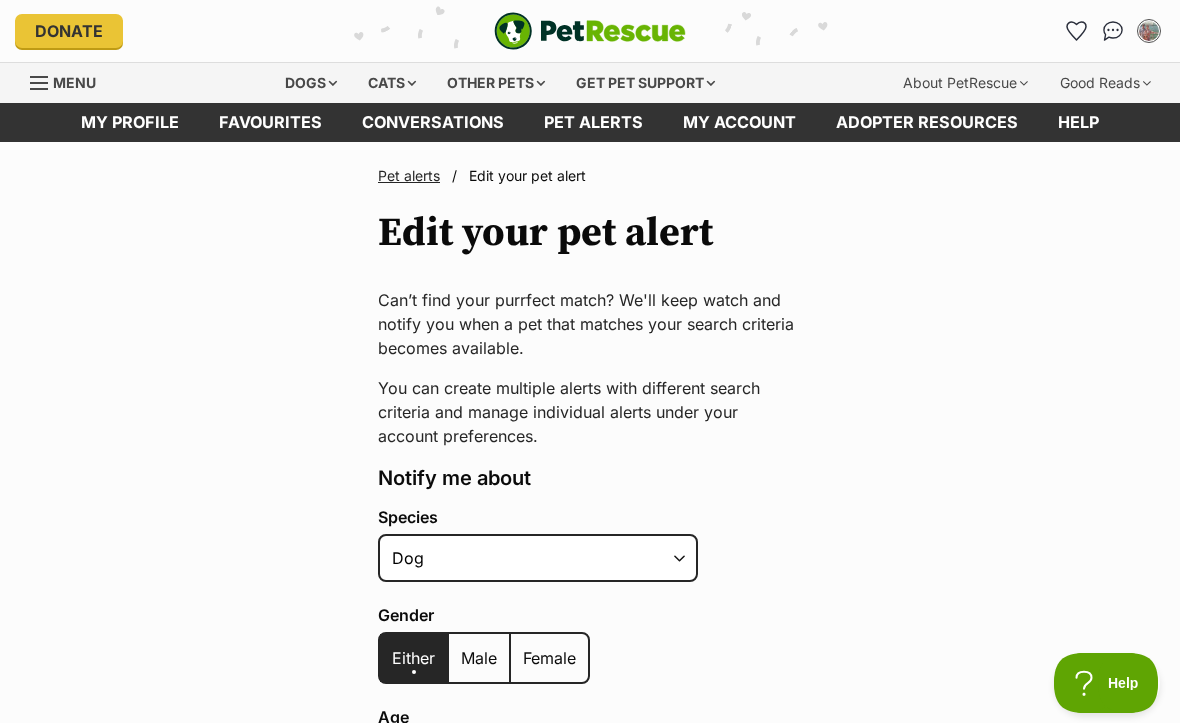 click on "Pet alerts
/
Edit your pet alert
Edit your pet alert
Can’t find your purrfect match? We'll keep watch and notify you when a pet that matches your search criteria becomes available.
You can create multiple alerts with different search criteria and manage individual alerts under your account preferences.
Notify me about
Species
Alpaca
Bird
Cat
Chicken
Cow
Dog
Donkey
Duck
Ferret
Fish
Goat
Goose
Guinea Fowl
Guinea Pig
Hamster
Hermit Crab
Horse
Lizard
Mouse
Pig
Python
Rabbit
Rat
Sheep
Turkey
Turtle
All pets
Gender
Either
Male
Female
Age
Puppy
Adult
Senior
All ages
Size
Small
Medium
Large
All sizes
Coat lengths
Short
Medium Coat
Long
All coat lengths
Available for adoption in
Australian Capital Territory
New South Wales
Northern Territory
Queensland" at bounding box center [590, 1014] 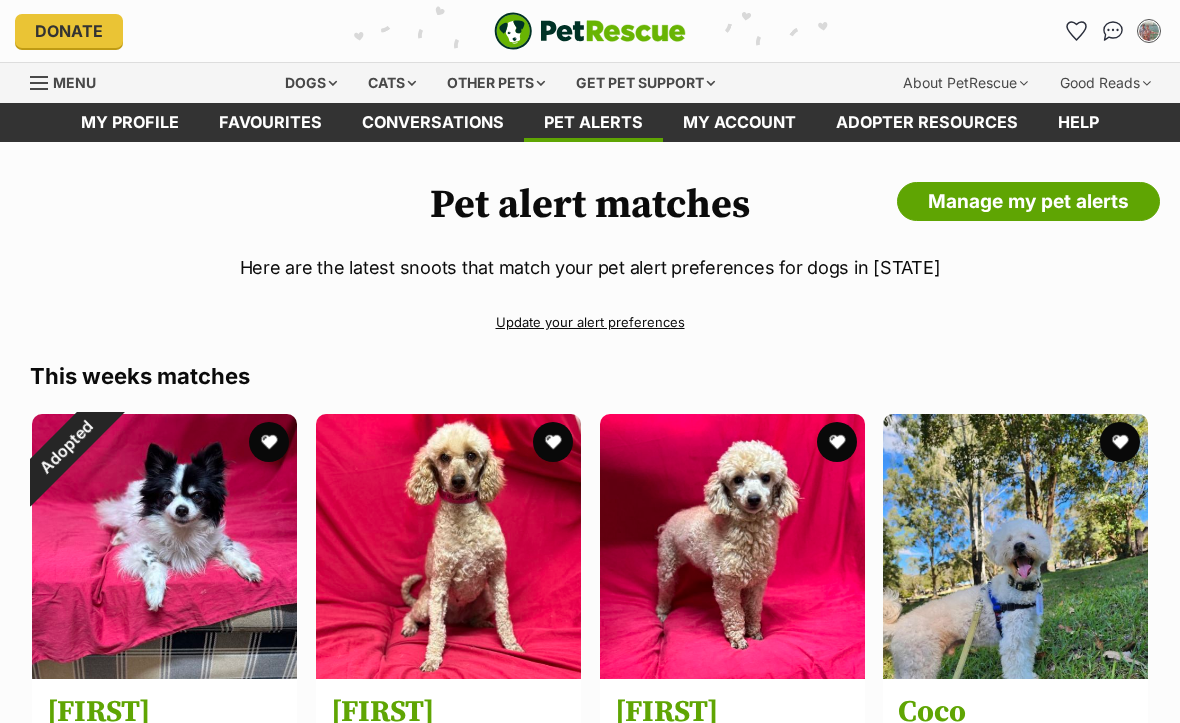 scroll, scrollTop: 0, scrollLeft: 0, axis: both 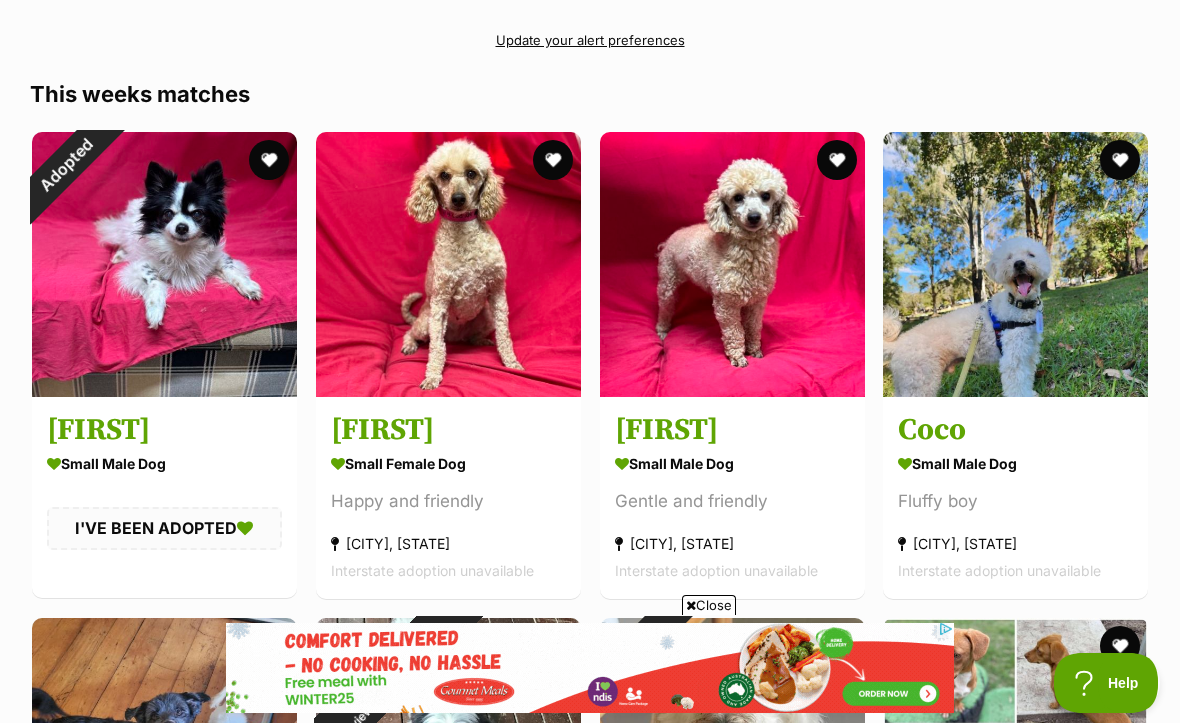 click on "Coco" at bounding box center (1015, 430) 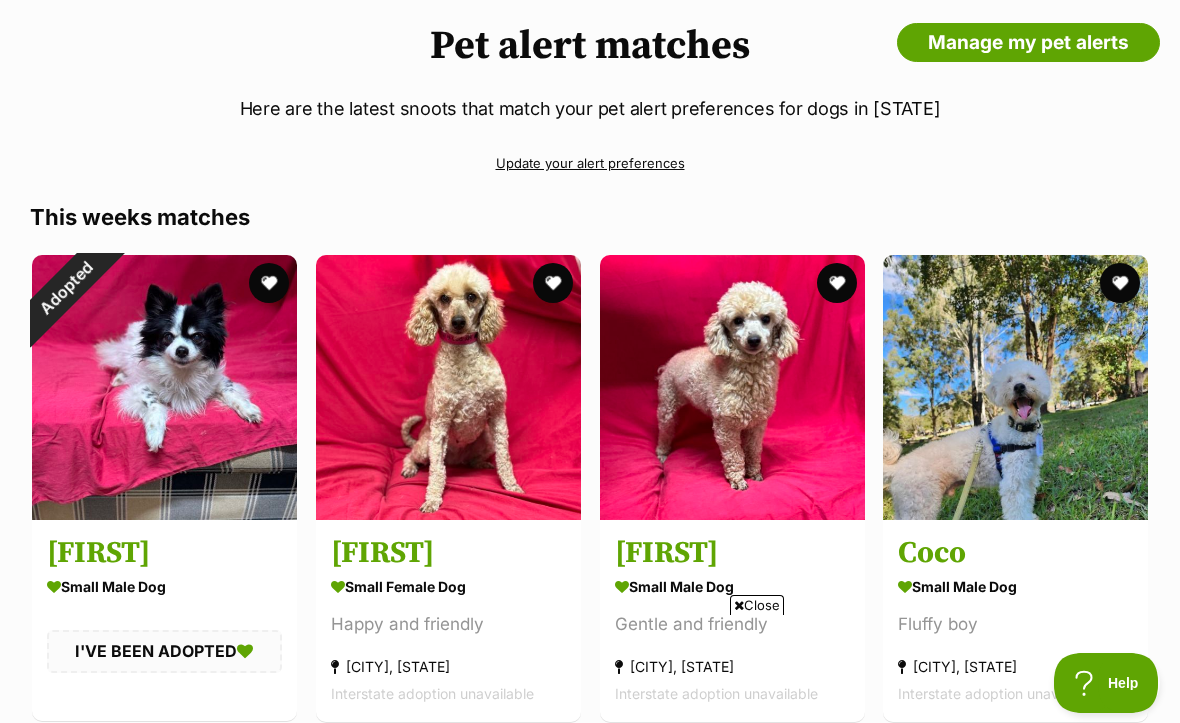 scroll, scrollTop: 0, scrollLeft: 0, axis: both 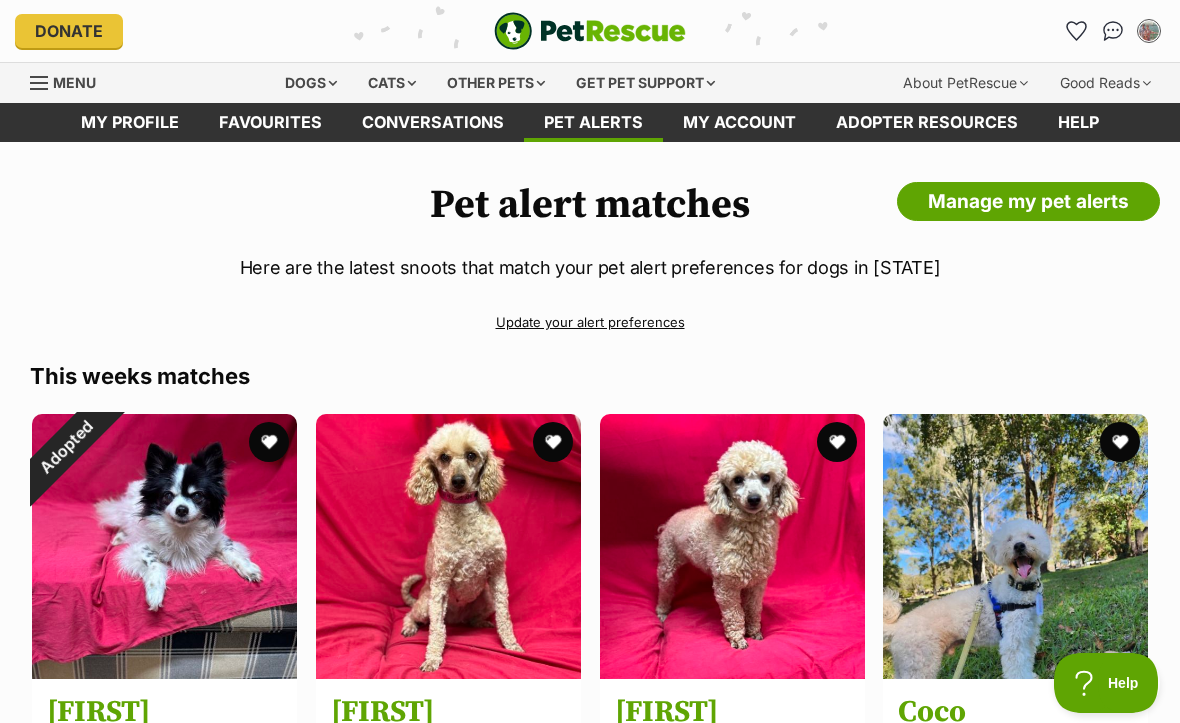 click 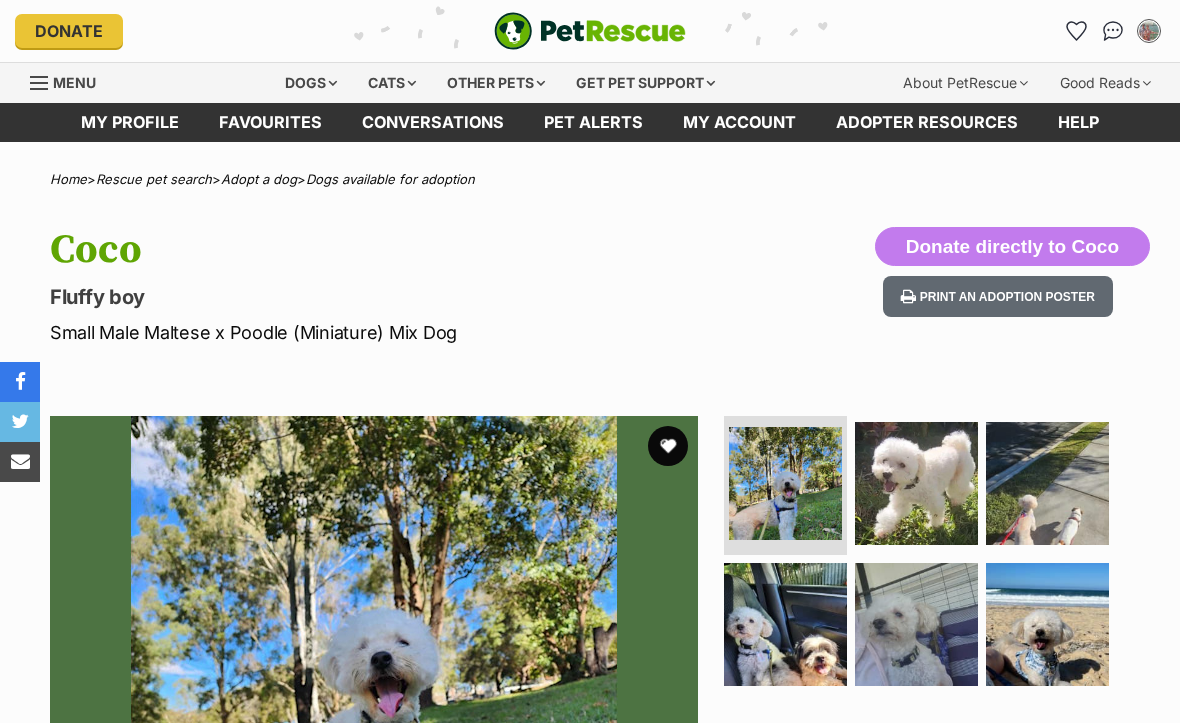 scroll, scrollTop: 0, scrollLeft: 0, axis: both 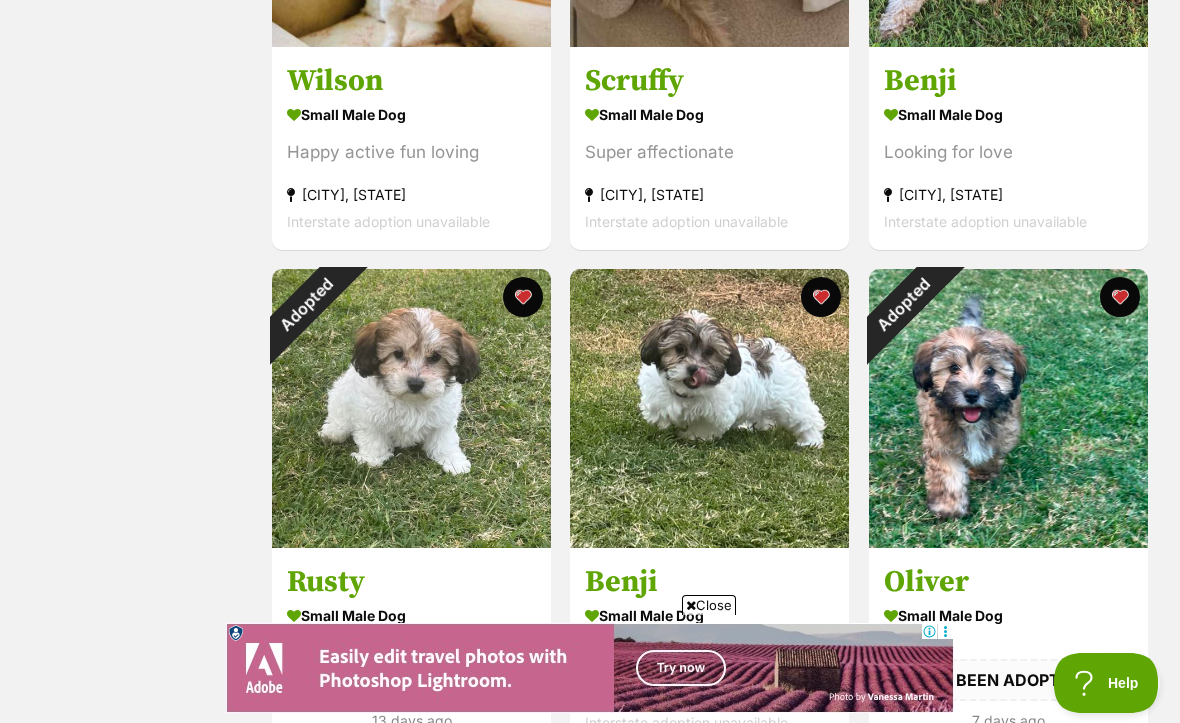 click on "Close" at bounding box center (709, 605) 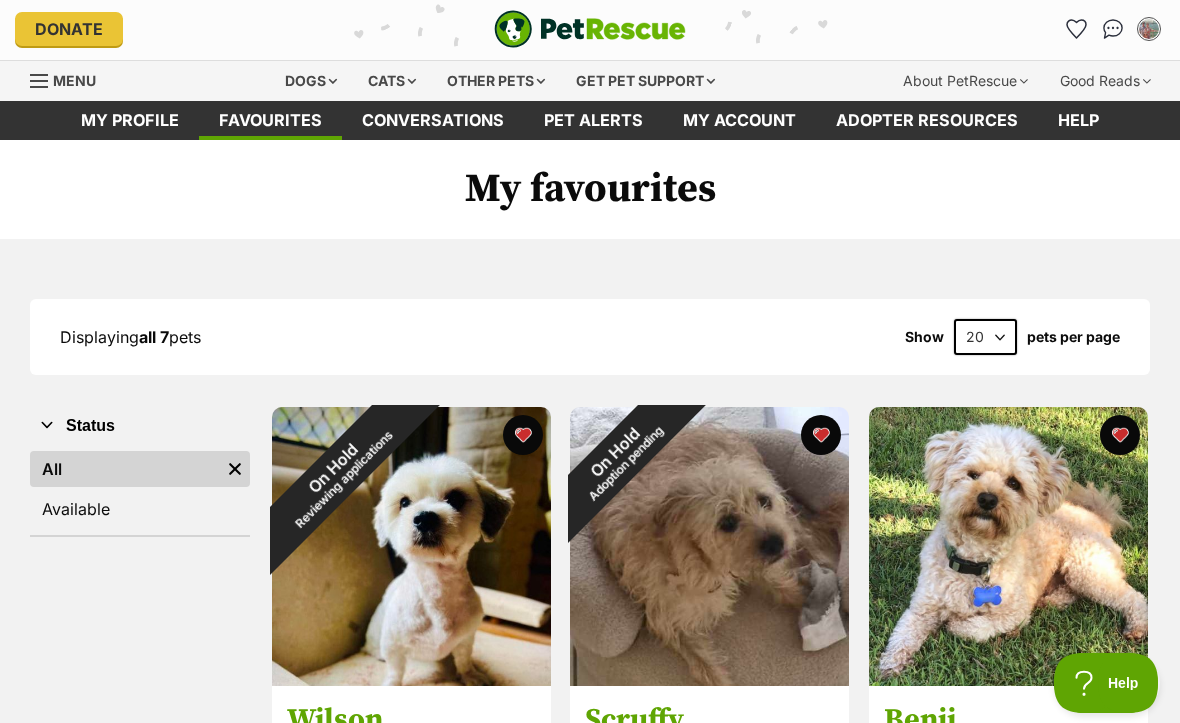 scroll, scrollTop: 0, scrollLeft: 0, axis: both 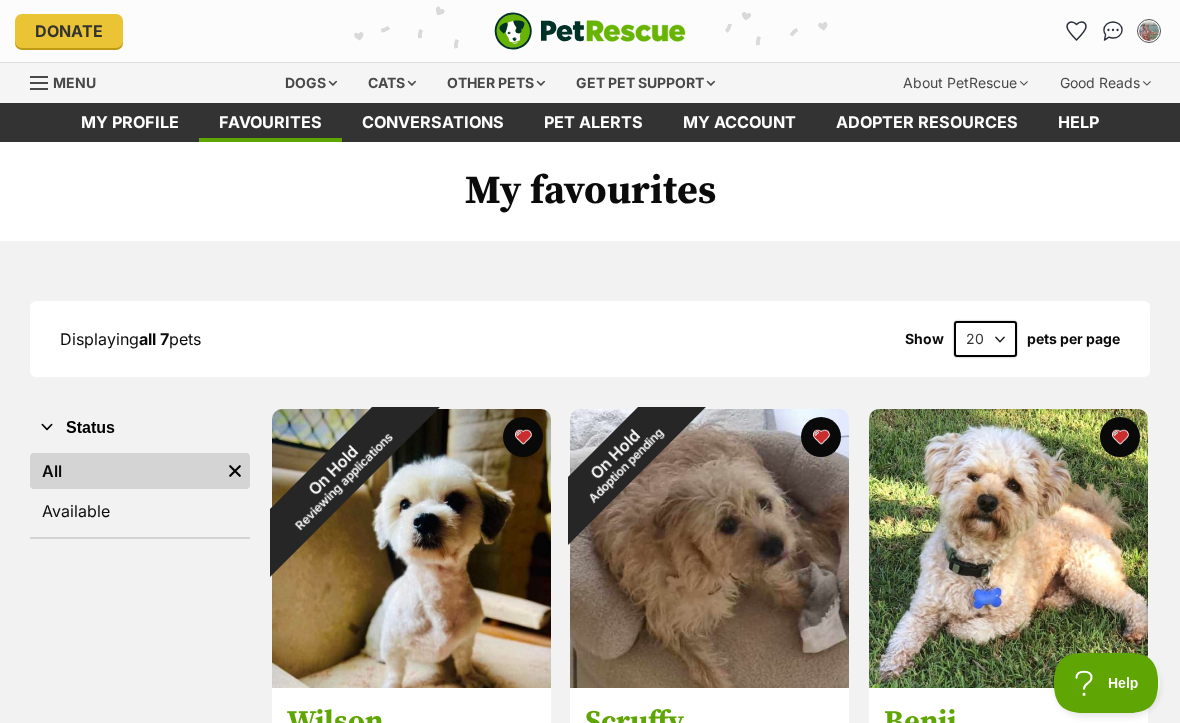 click on "Pet alerts" at bounding box center (593, 122) 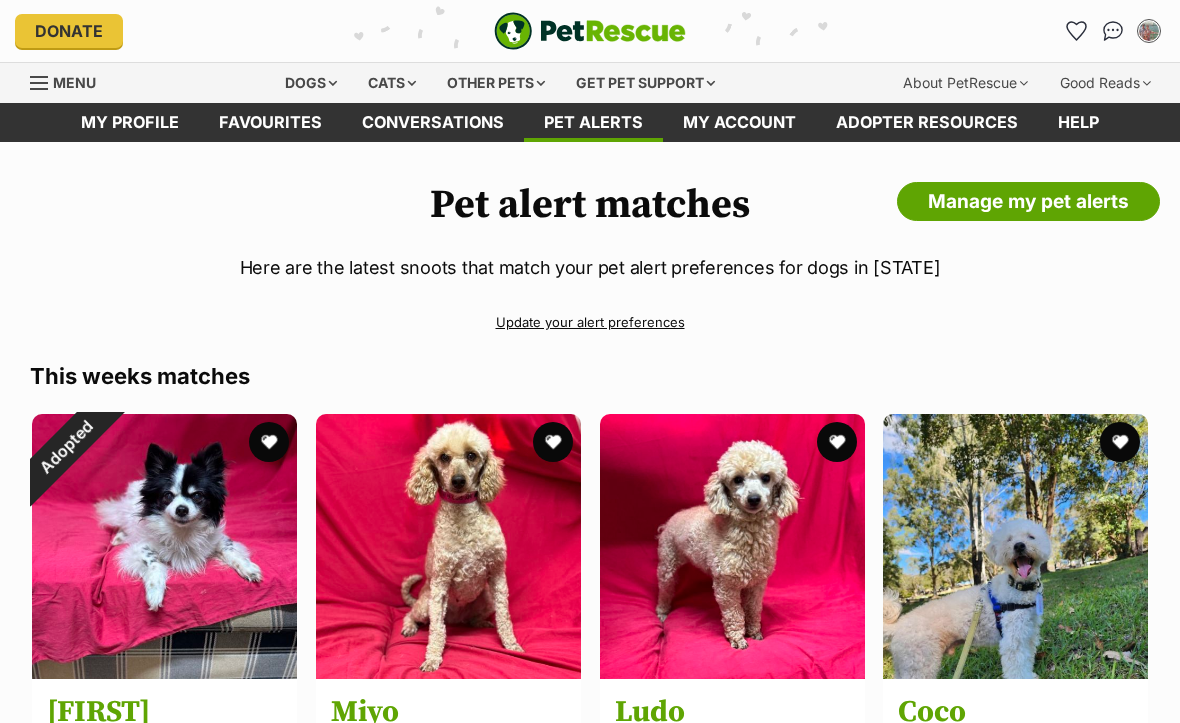 scroll, scrollTop: 0, scrollLeft: 0, axis: both 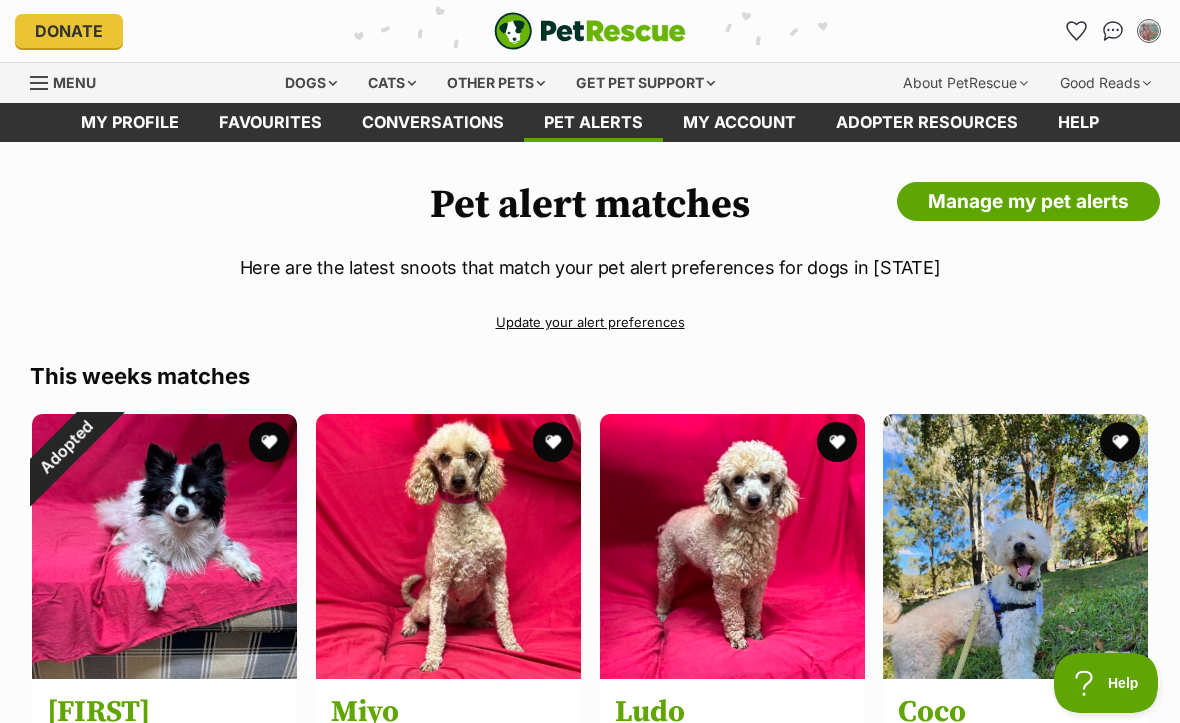 click on "Update your alert preferences" at bounding box center [590, 322] 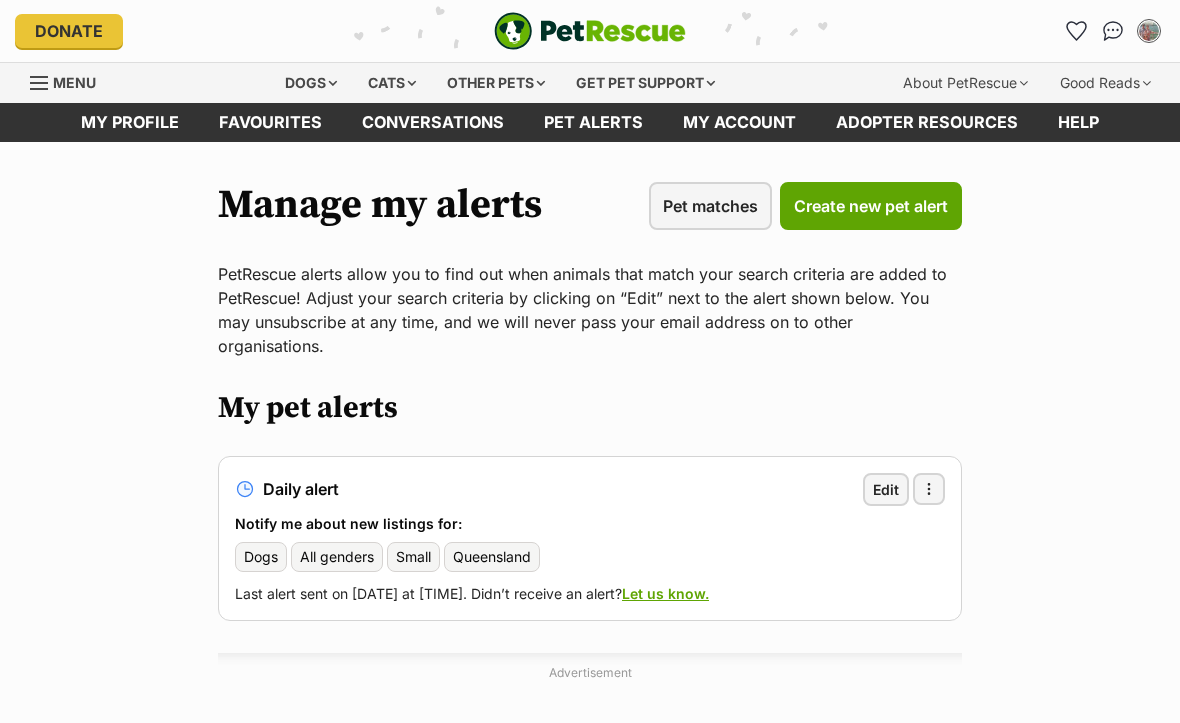 scroll, scrollTop: 0, scrollLeft: 0, axis: both 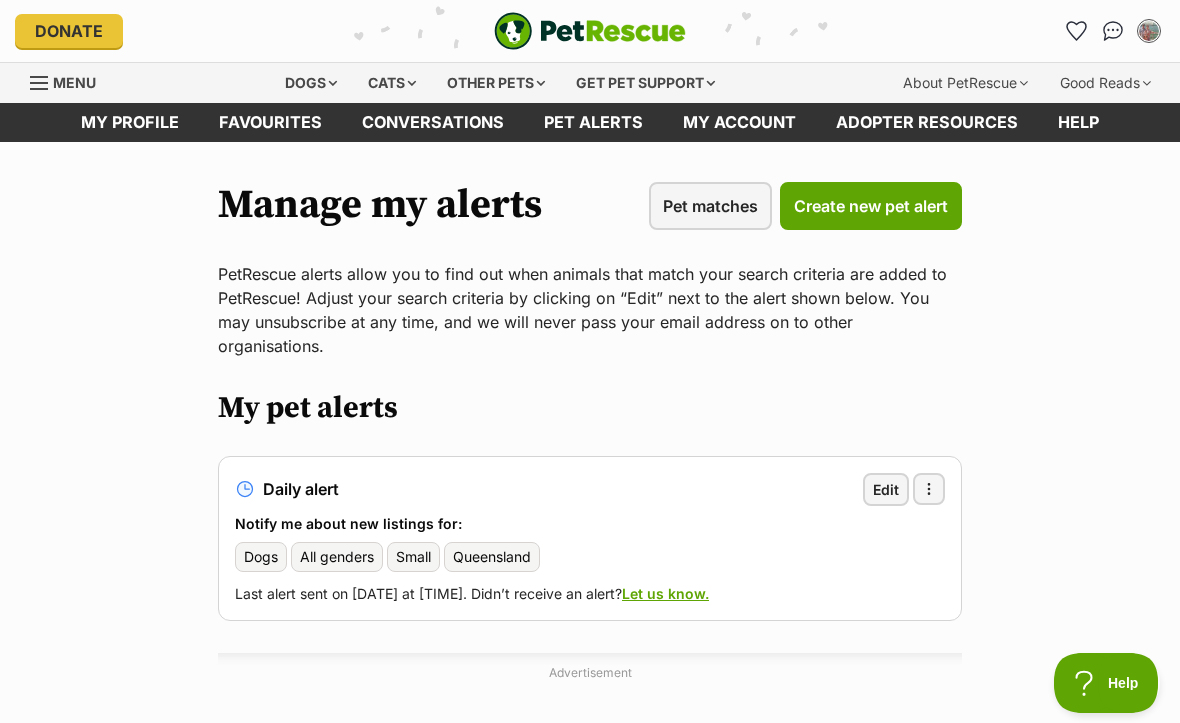 click on "Dogs
All genders
Small
Queensland" at bounding box center [590, 557] 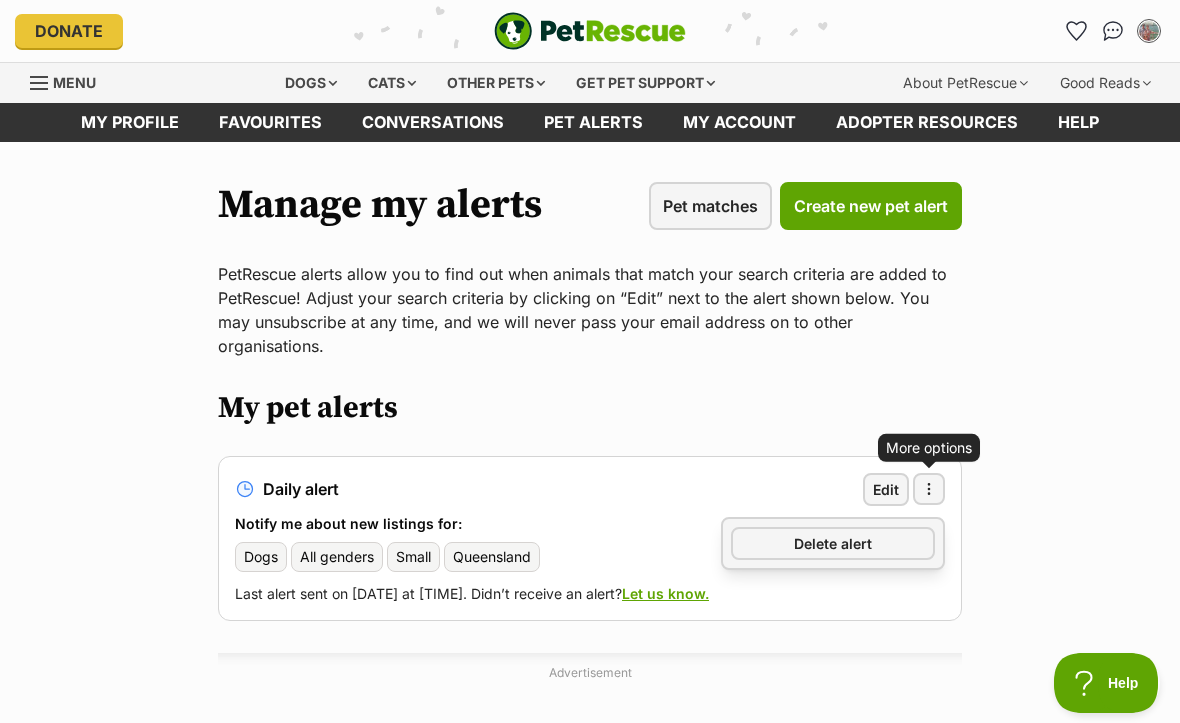 click on "Delete alert" at bounding box center (833, 543) 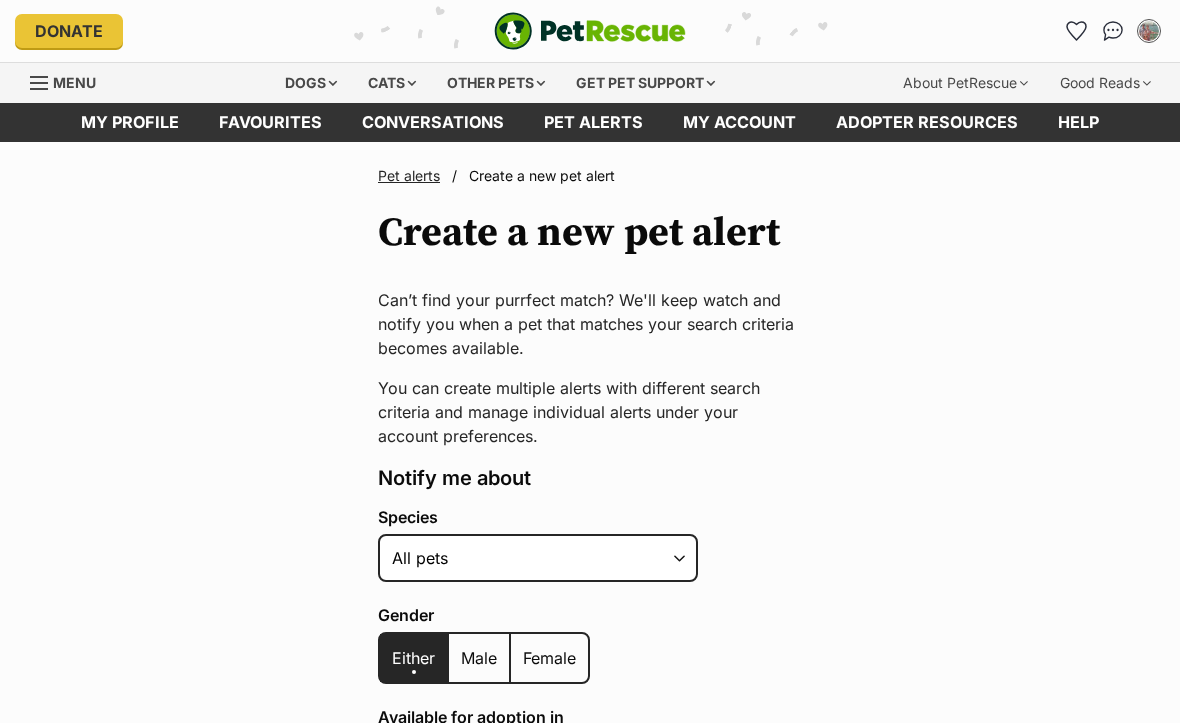 scroll, scrollTop: 0, scrollLeft: 0, axis: both 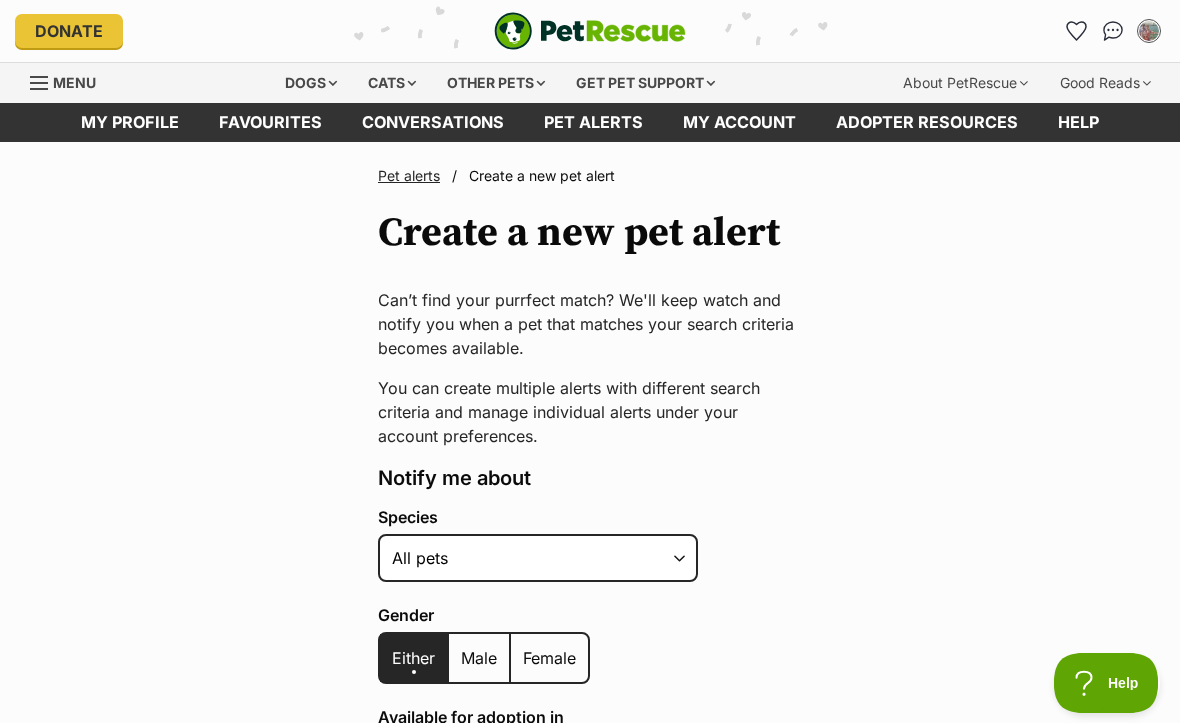 click 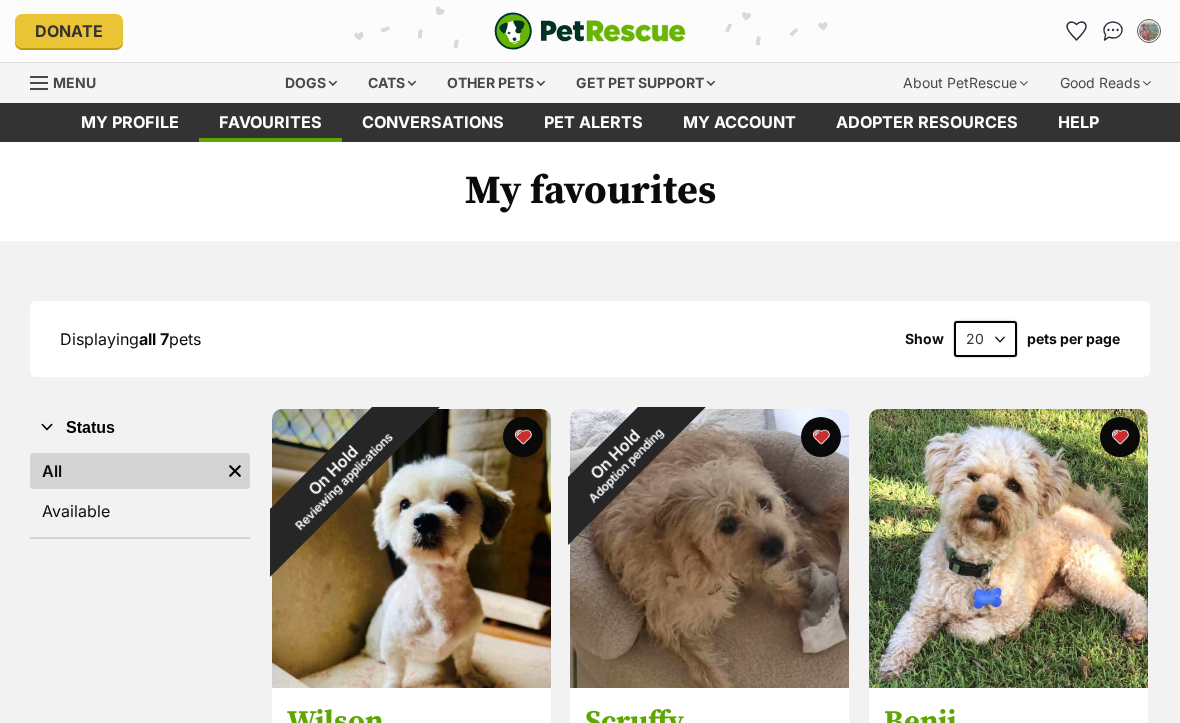 scroll, scrollTop: 0, scrollLeft: 0, axis: both 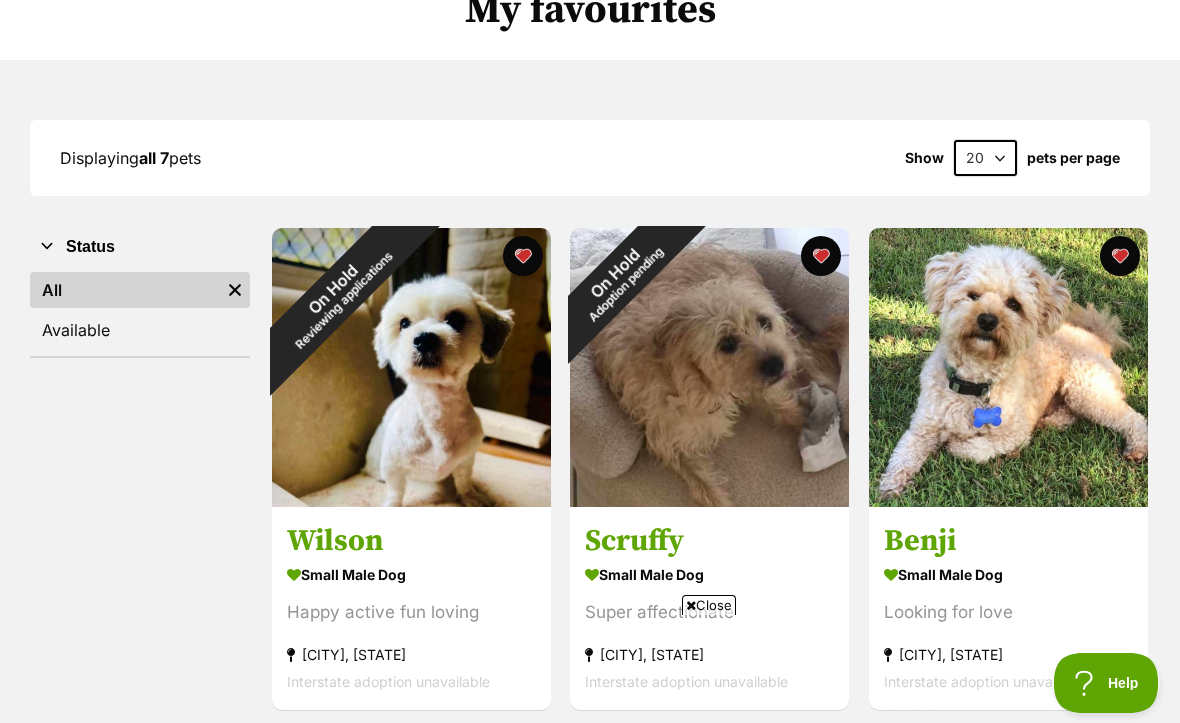click on "On Hold Reviewing applications" at bounding box center [338, 294] 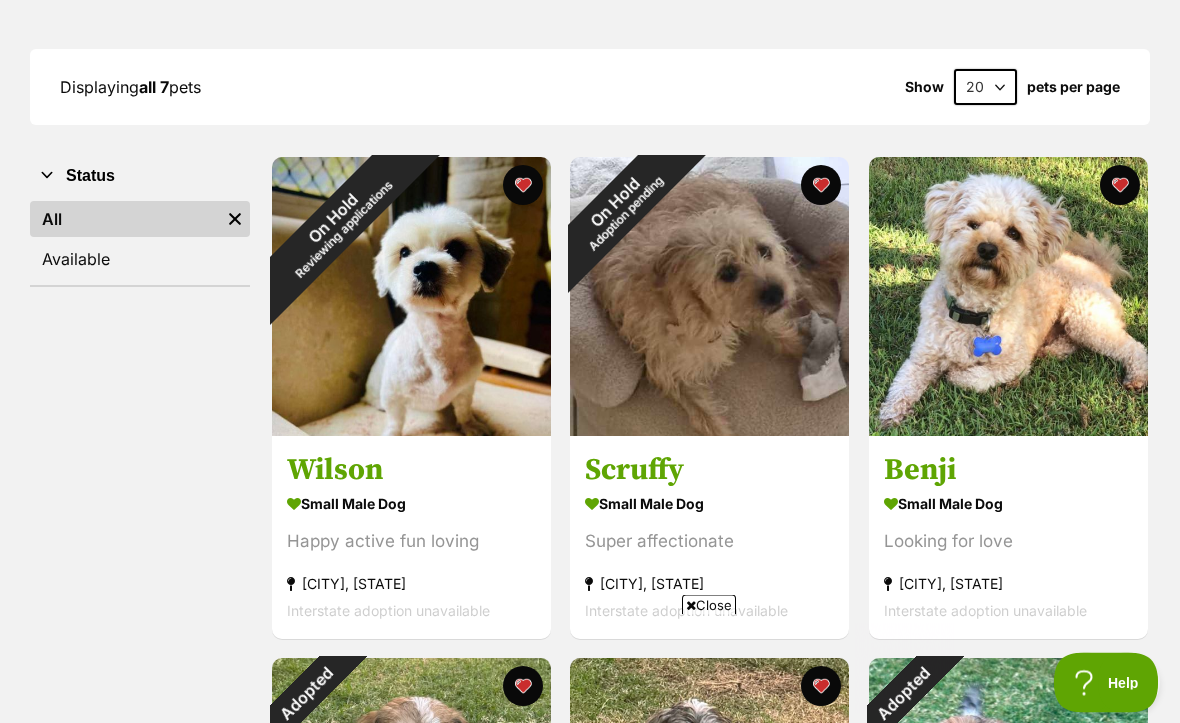 scroll, scrollTop: 252, scrollLeft: 0, axis: vertical 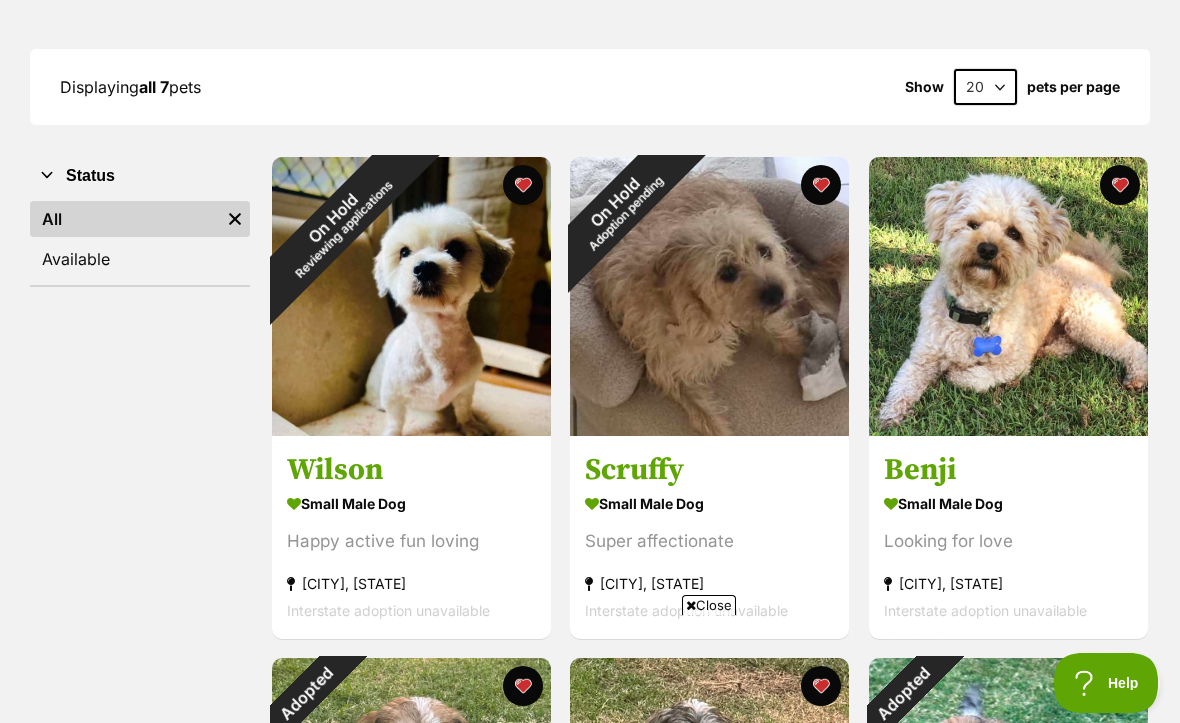 click on "Happy active fun loving" at bounding box center (411, 541) 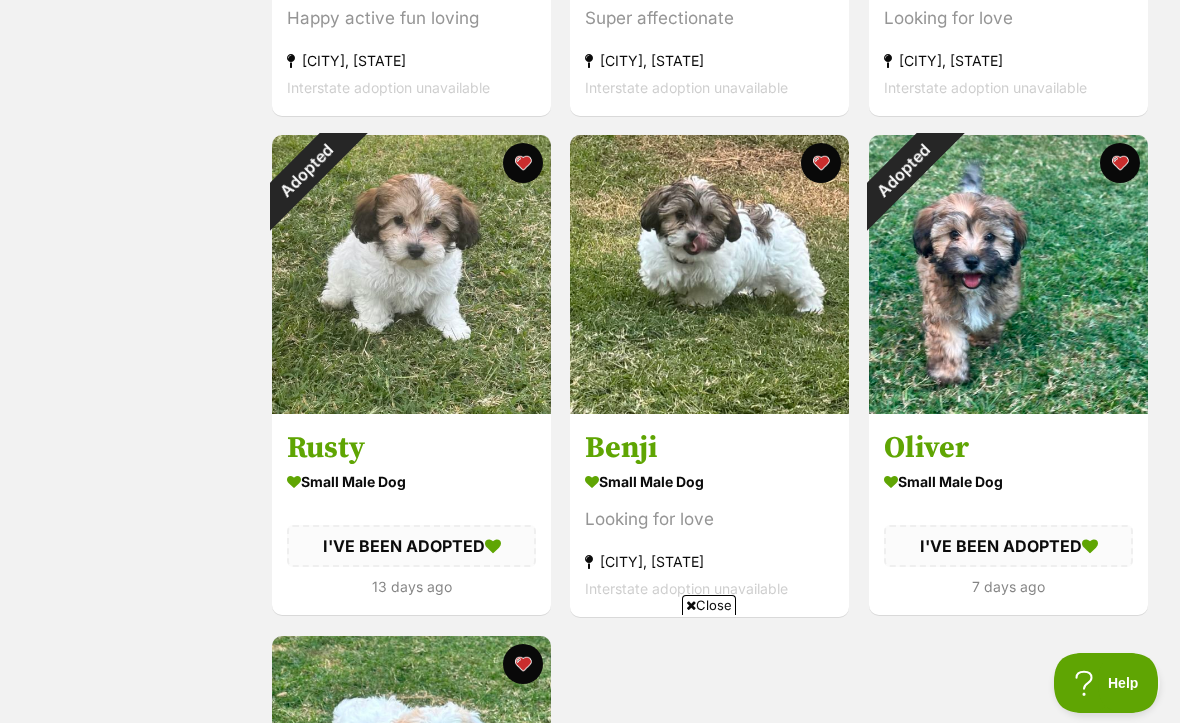 scroll, scrollTop: 0, scrollLeft: 0, axis: both 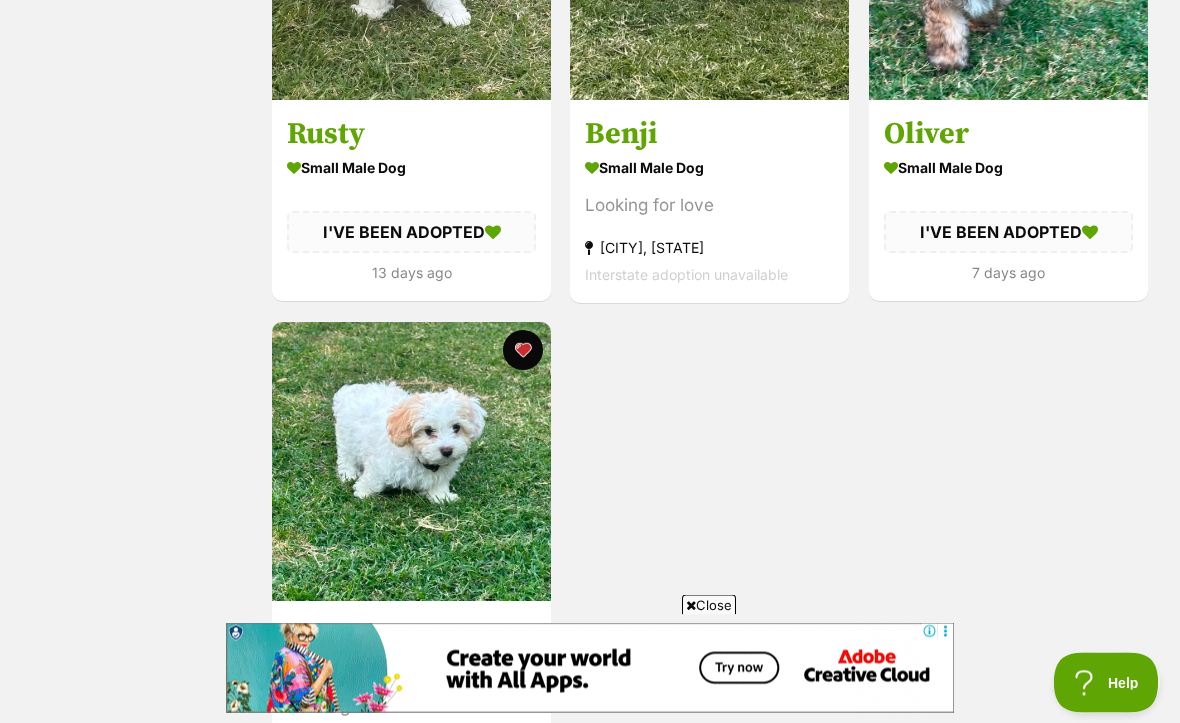 click on "Close" at bounding box center [709, 605] 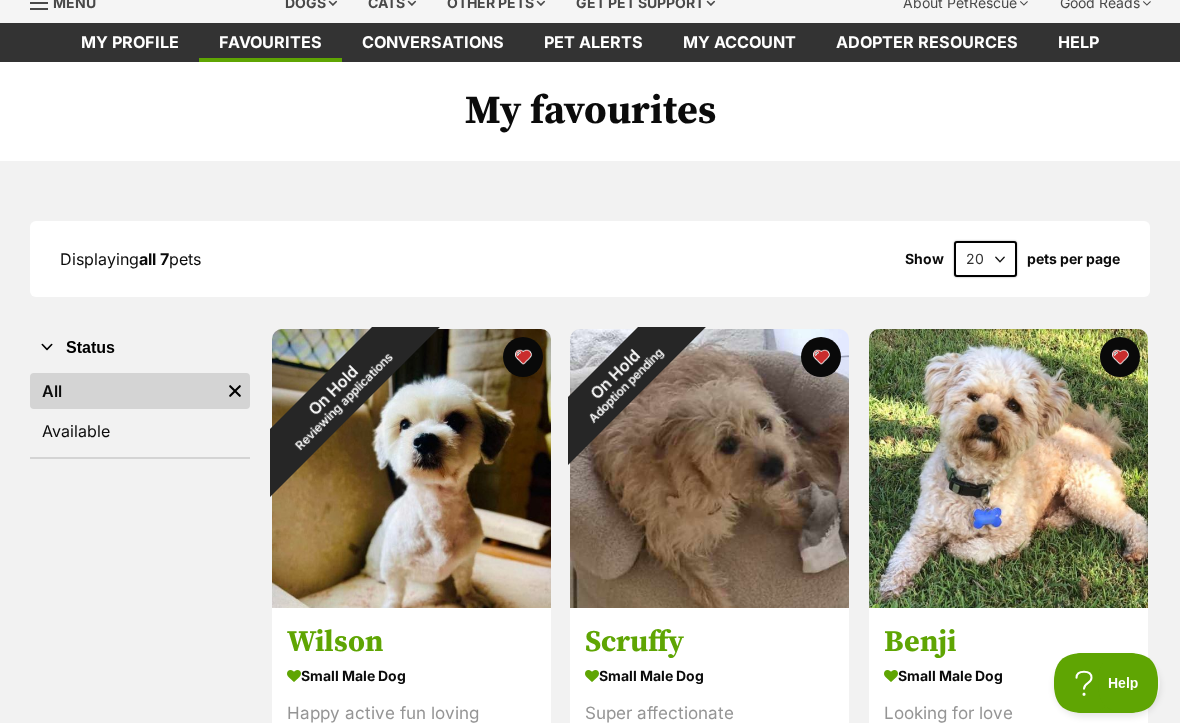 scroll, scrollTop: 0, scrollLeft: 0, axis: both 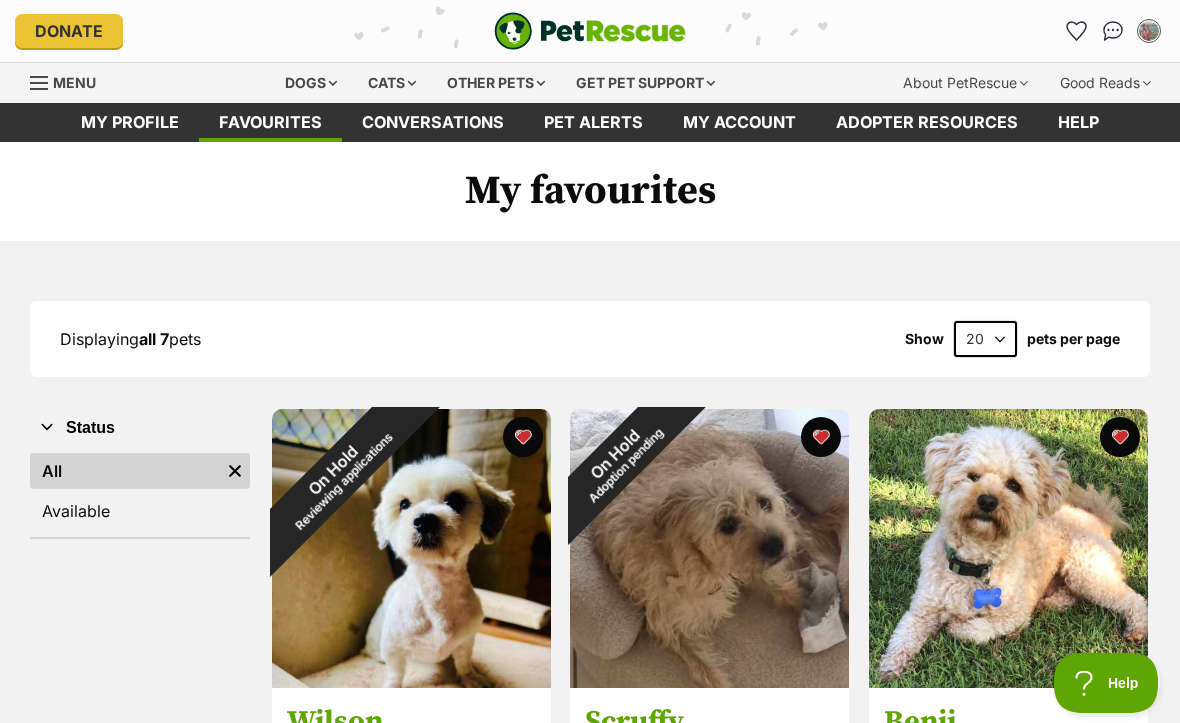 click 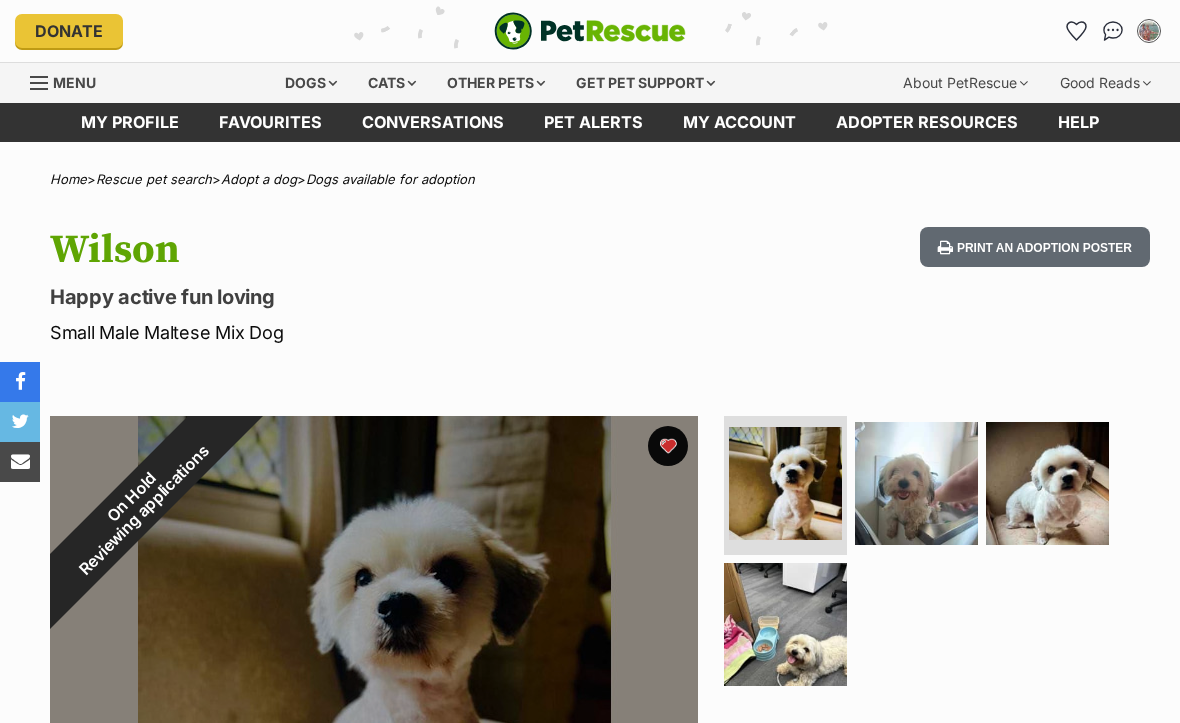 scroll, scrollTop: 0, scrollLeft: 0, axis: both 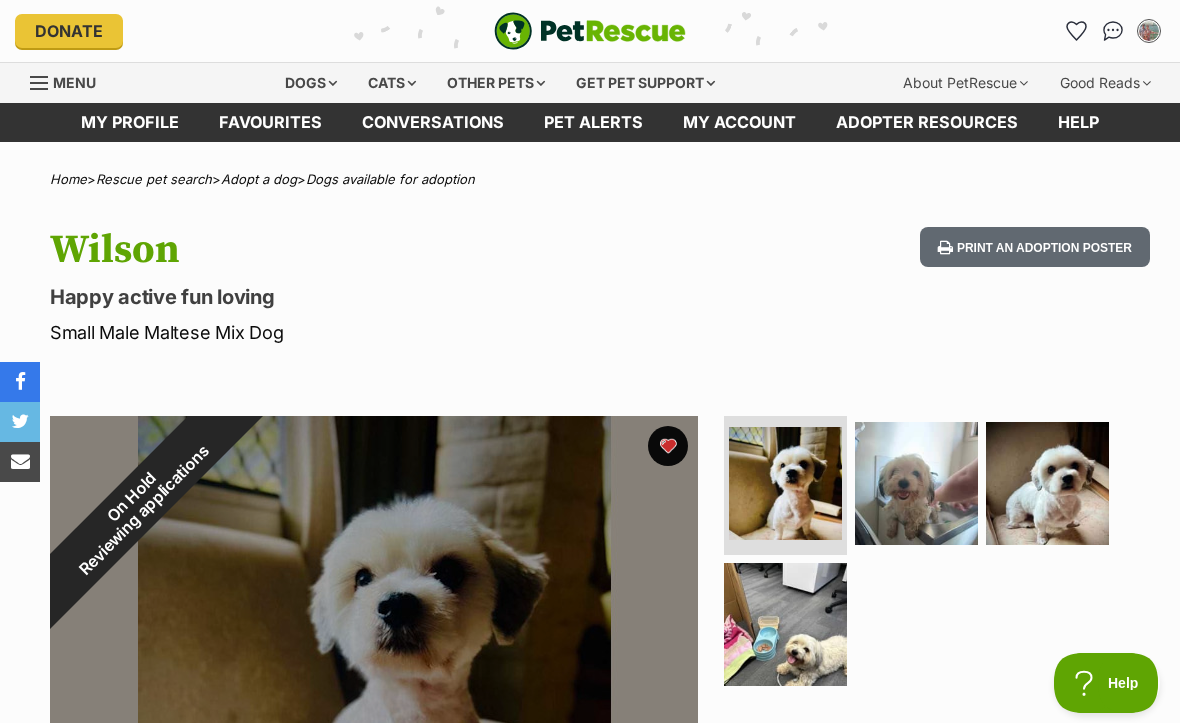 click on "On Hold Reviewing applications" at bounding box center (138, 504) 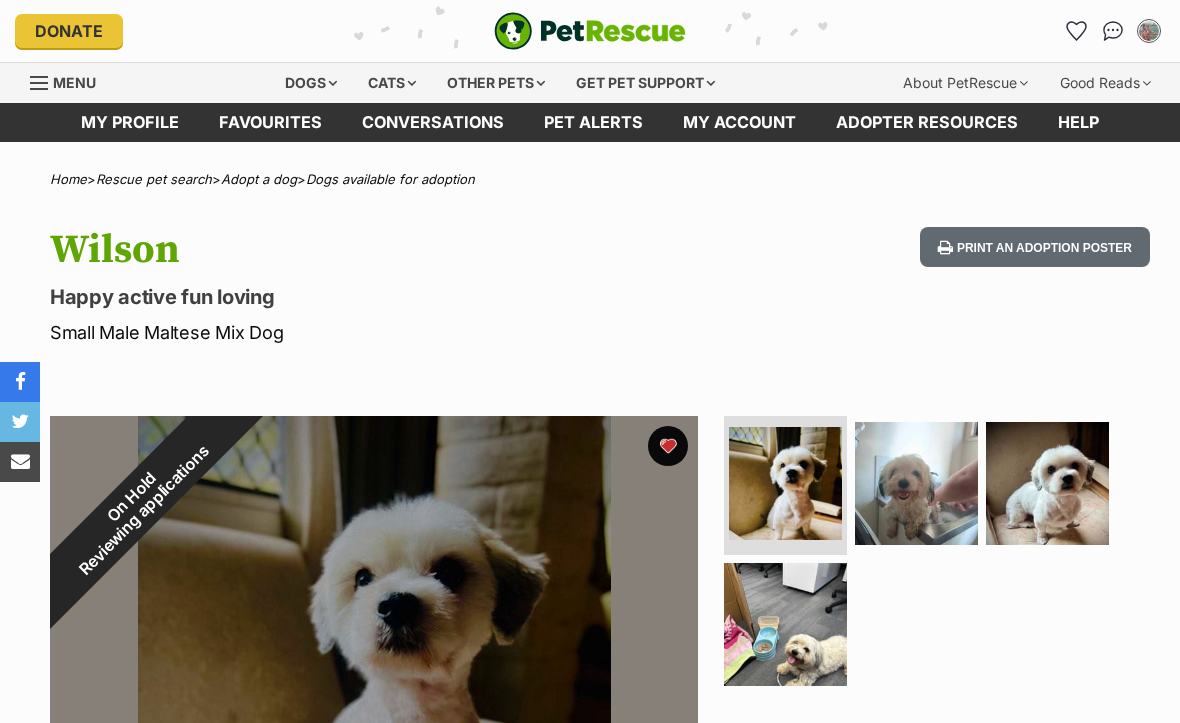 scroll, scrollTop: 0, scrollLeft: 0, axis: both 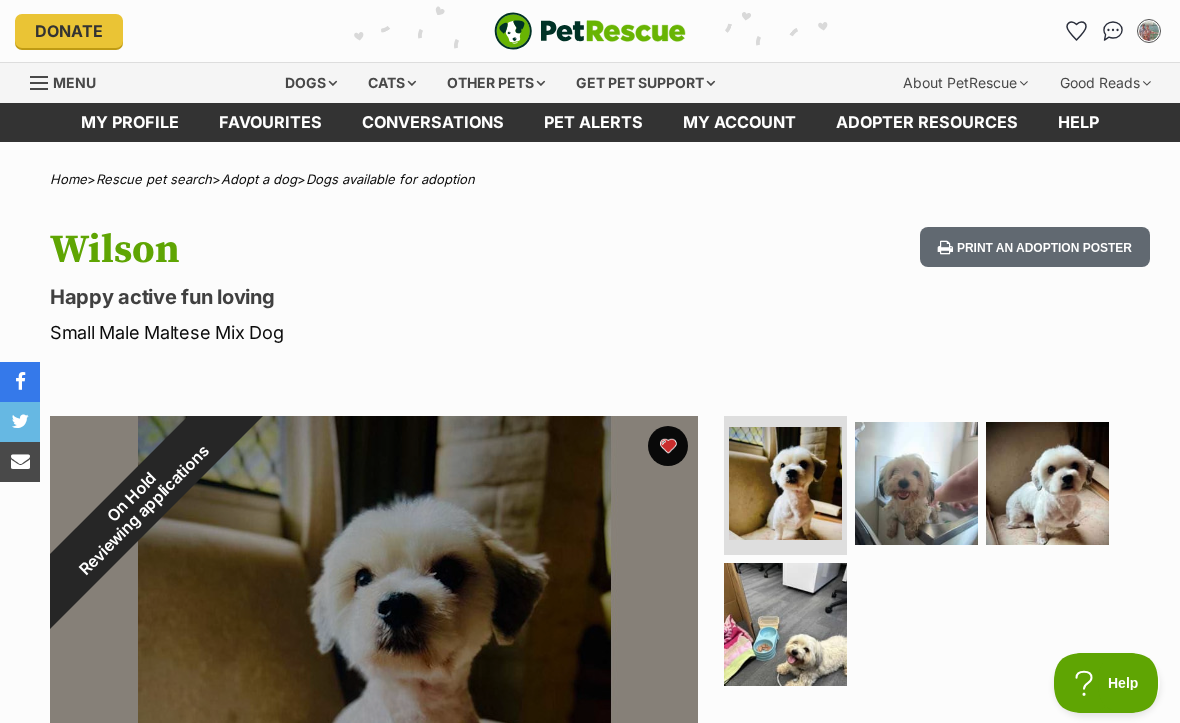 click on "On Hold Reviewing applications" at bounding box center (138, 504) 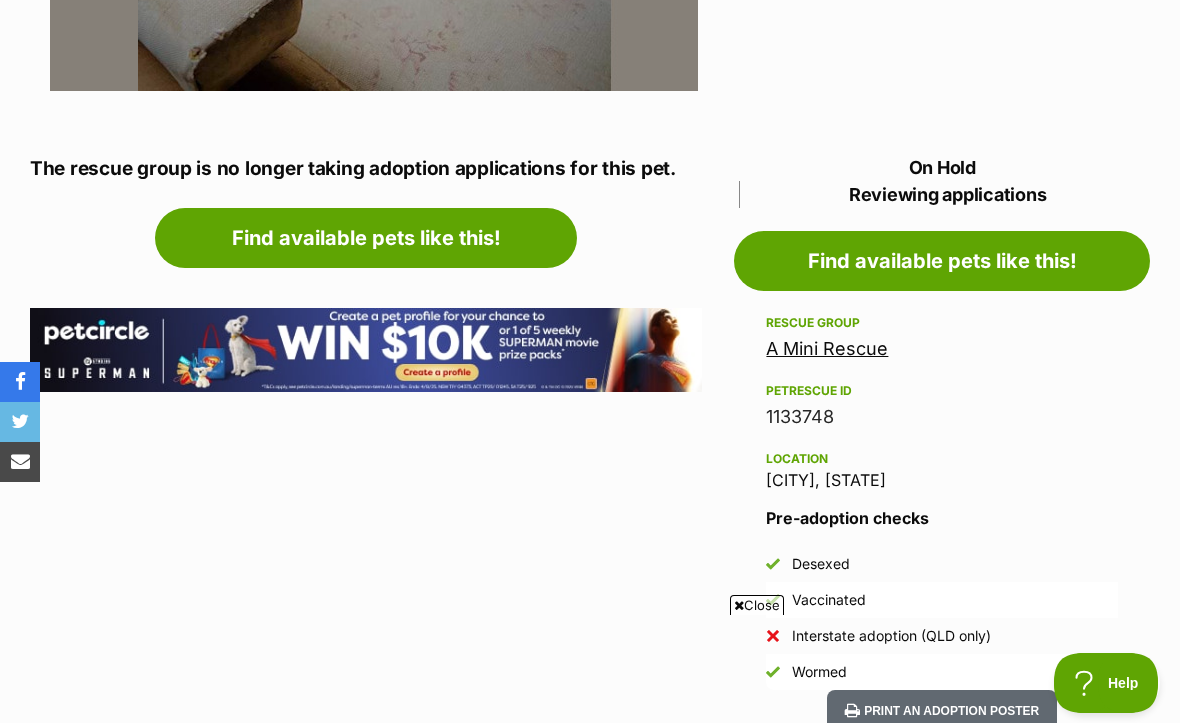 scroll, scrollTop: 1053, scrollLeft: 0, axis: vertical 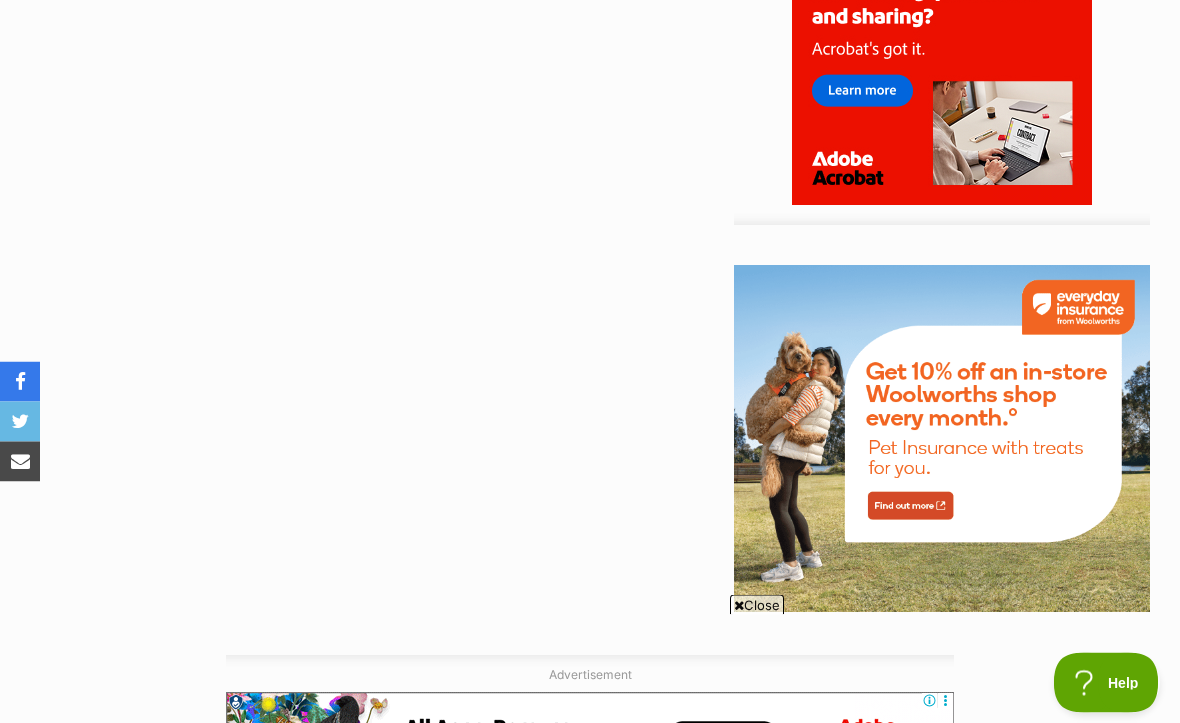 click on "Close" at bounding box center [757, 605] 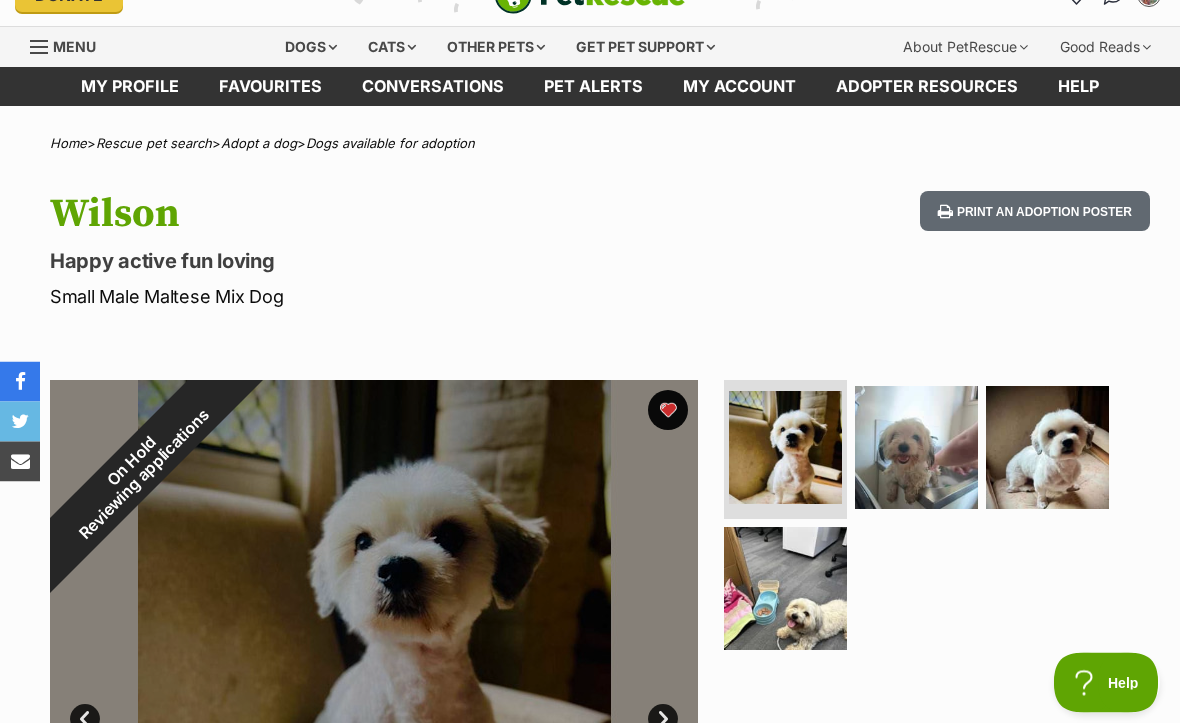 scroll, scrollTop: 0, scrollLeft: 0, axis: both 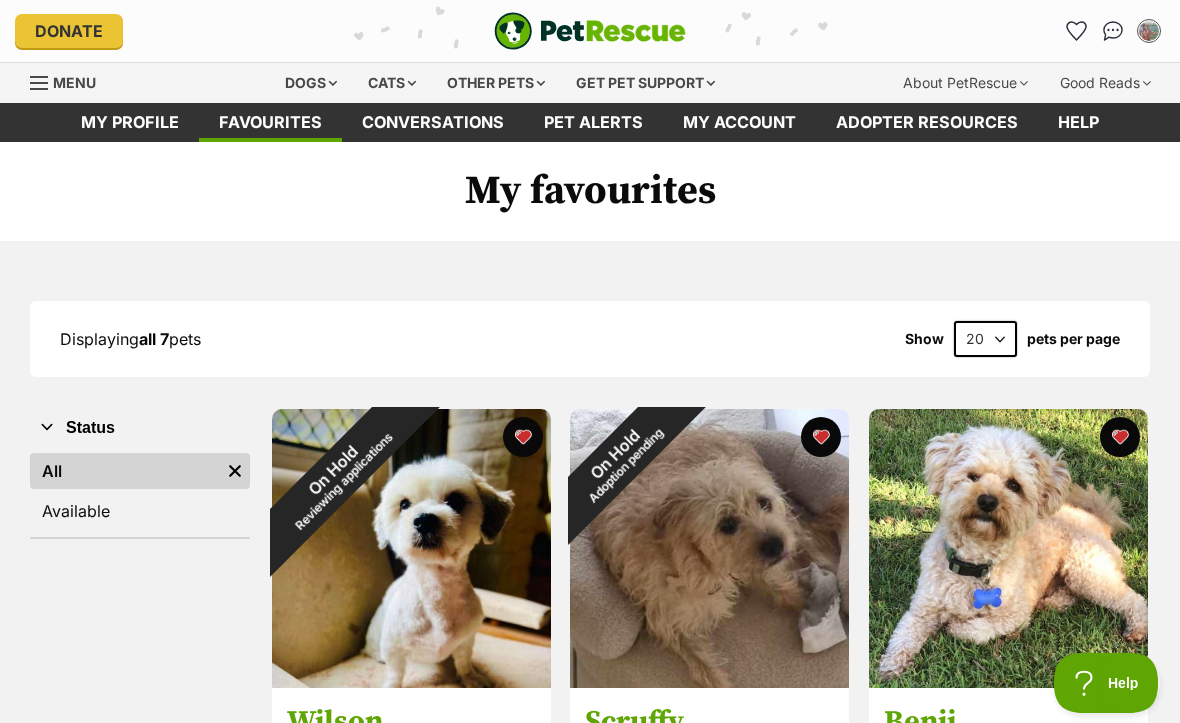 click on "All" at bounding box center (125, 471) 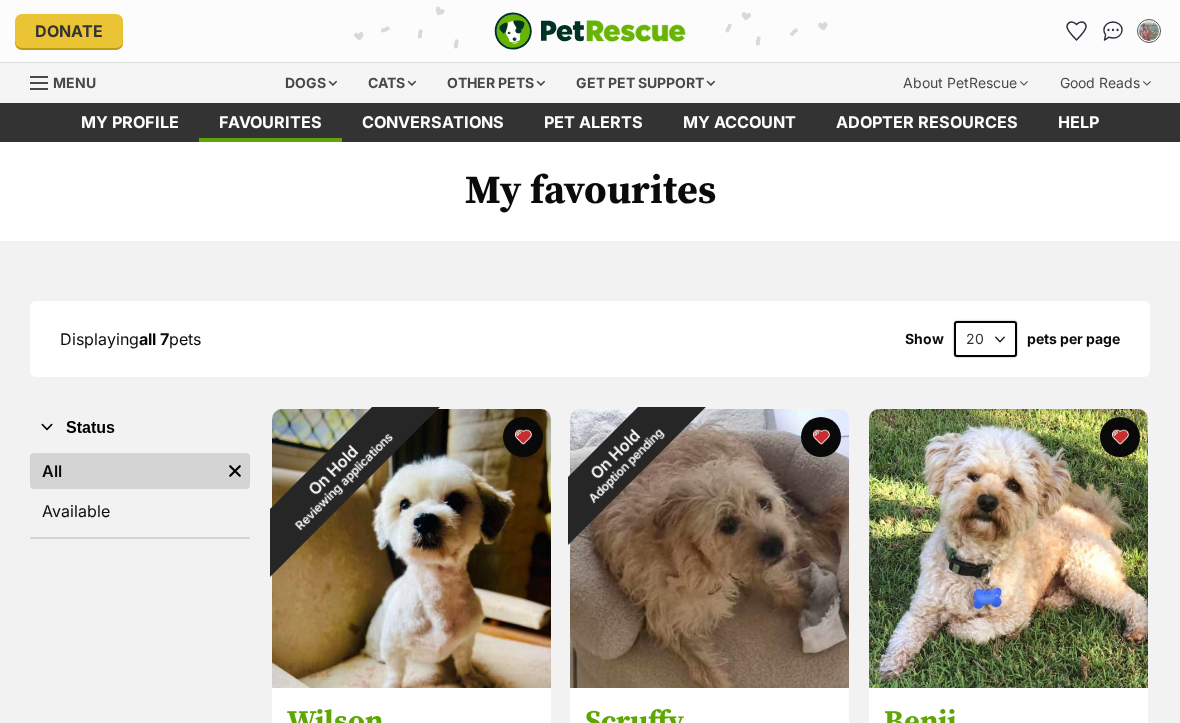 scroll, scrollTop: 0, scrollLeft: 0, axis: both 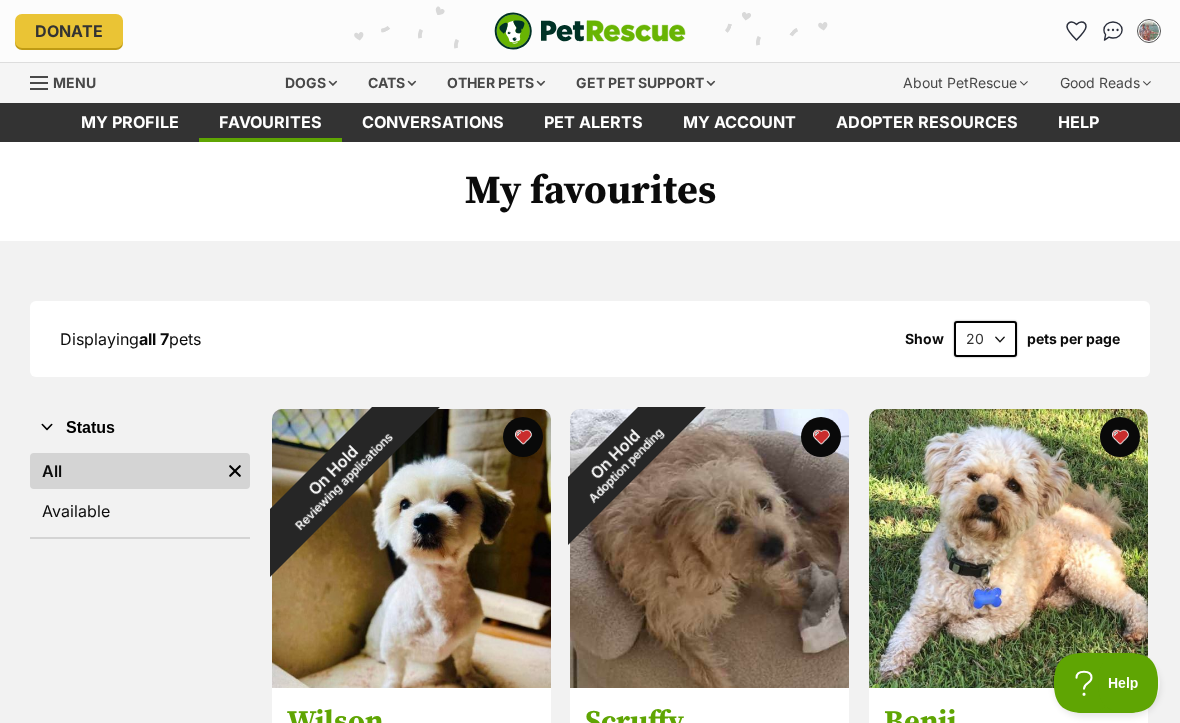 click on "Available" at bounding box center [140, 511] 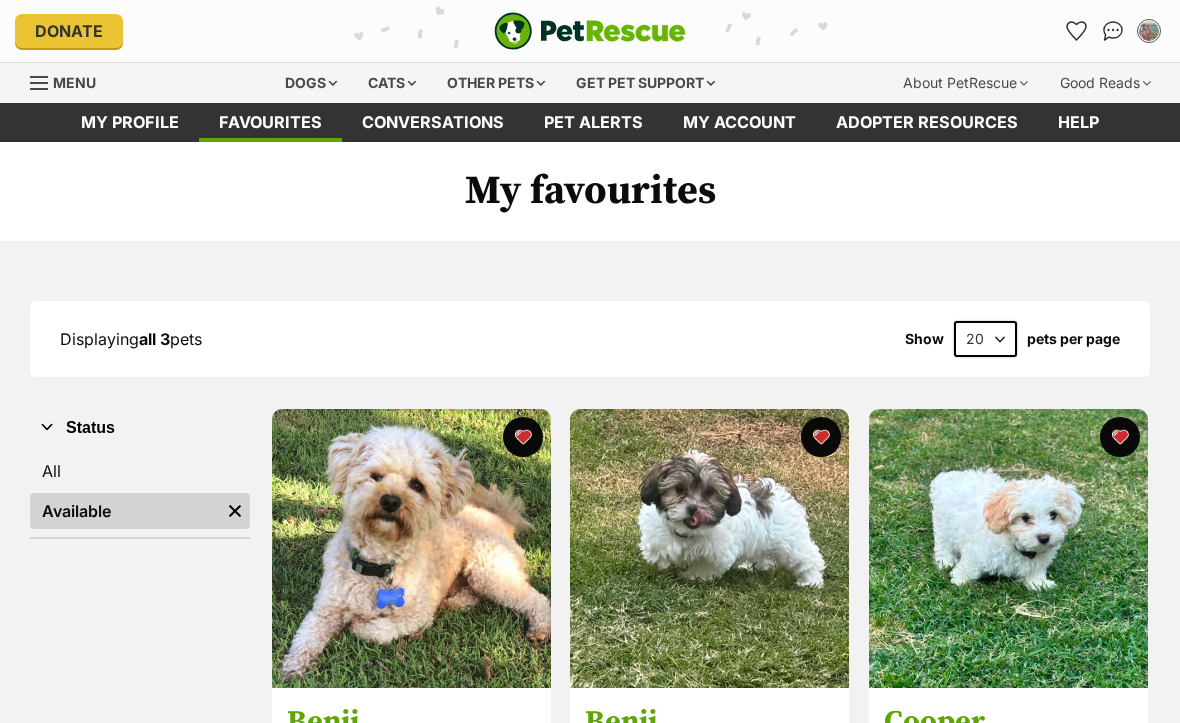 scroll, scrollTop: 0, scrollLeft: 0, axis: both 